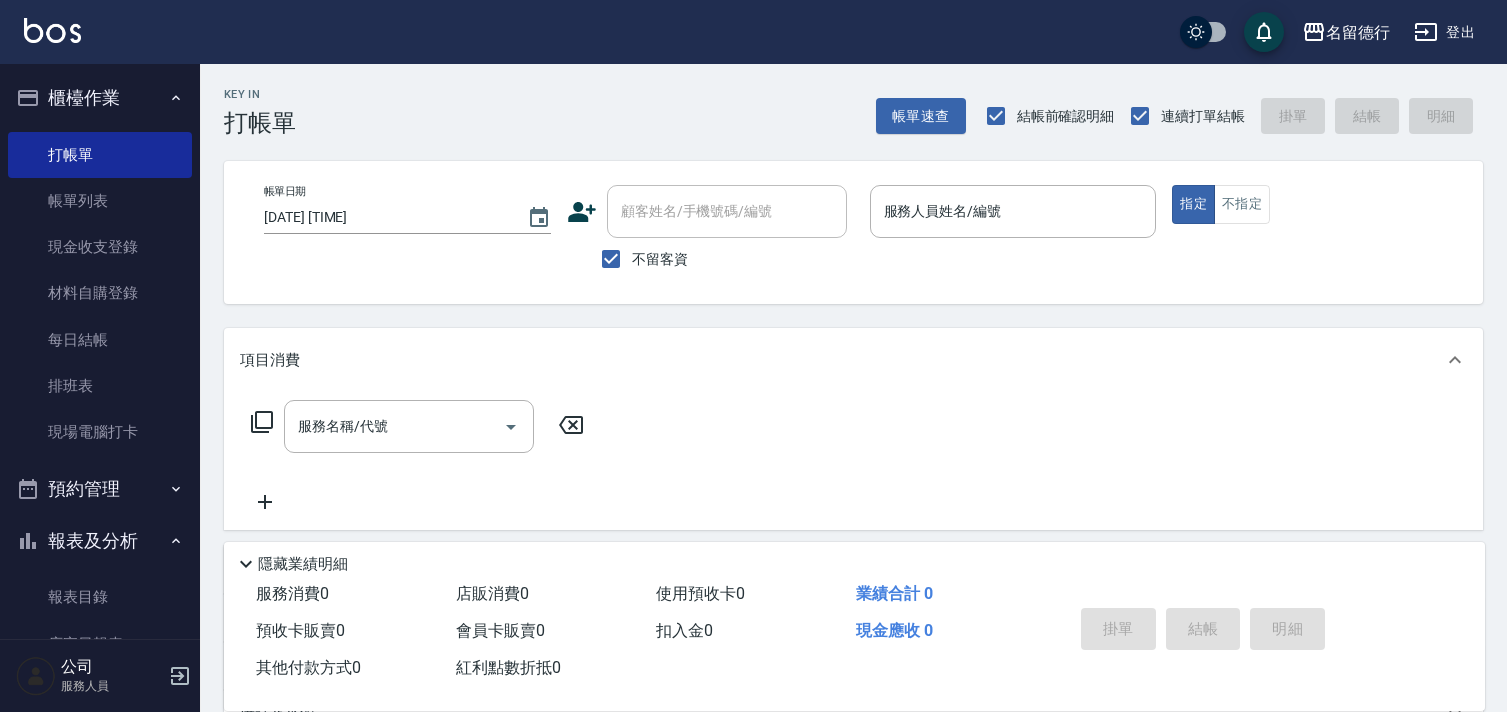 scroll, scrollTop: 0, scrollLeft: 0, axis: both 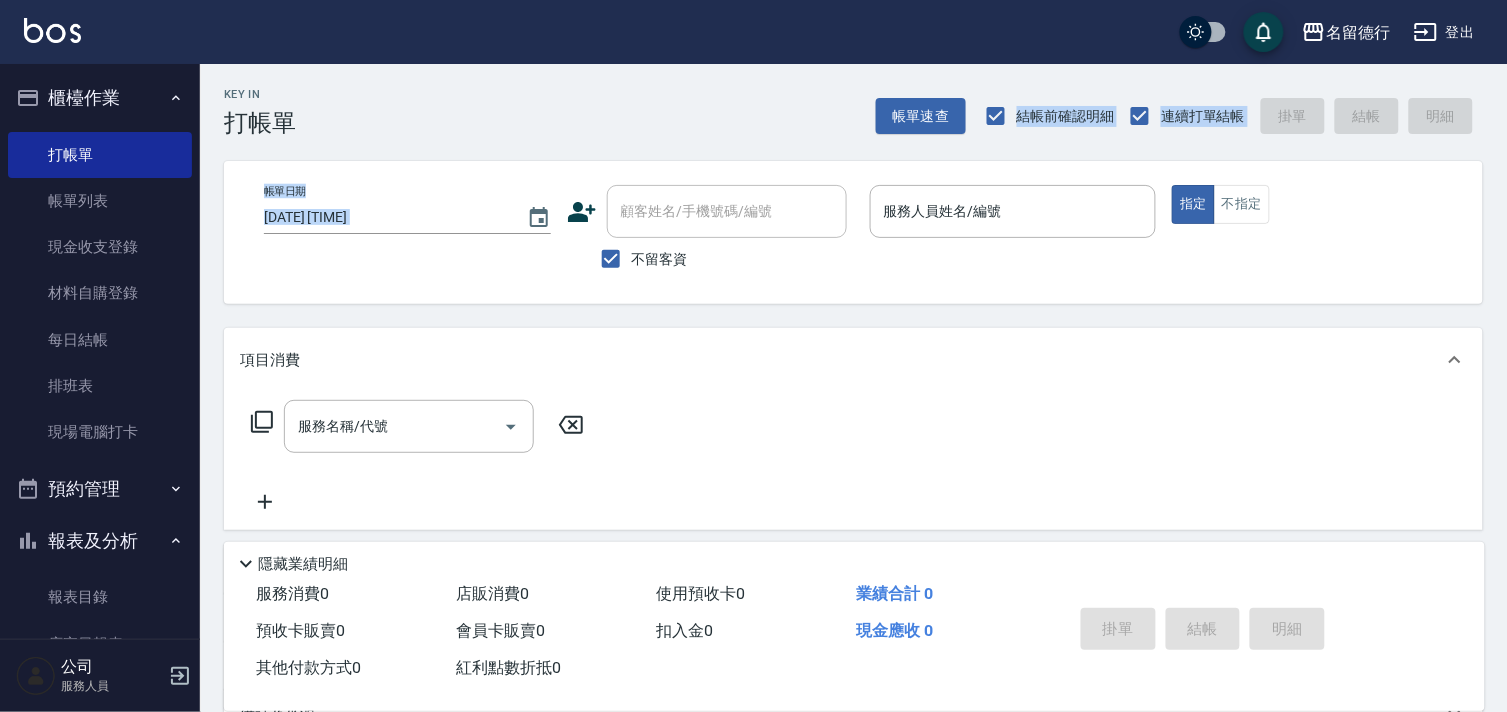 click on "項目消費" at bounding box center (853, 360) 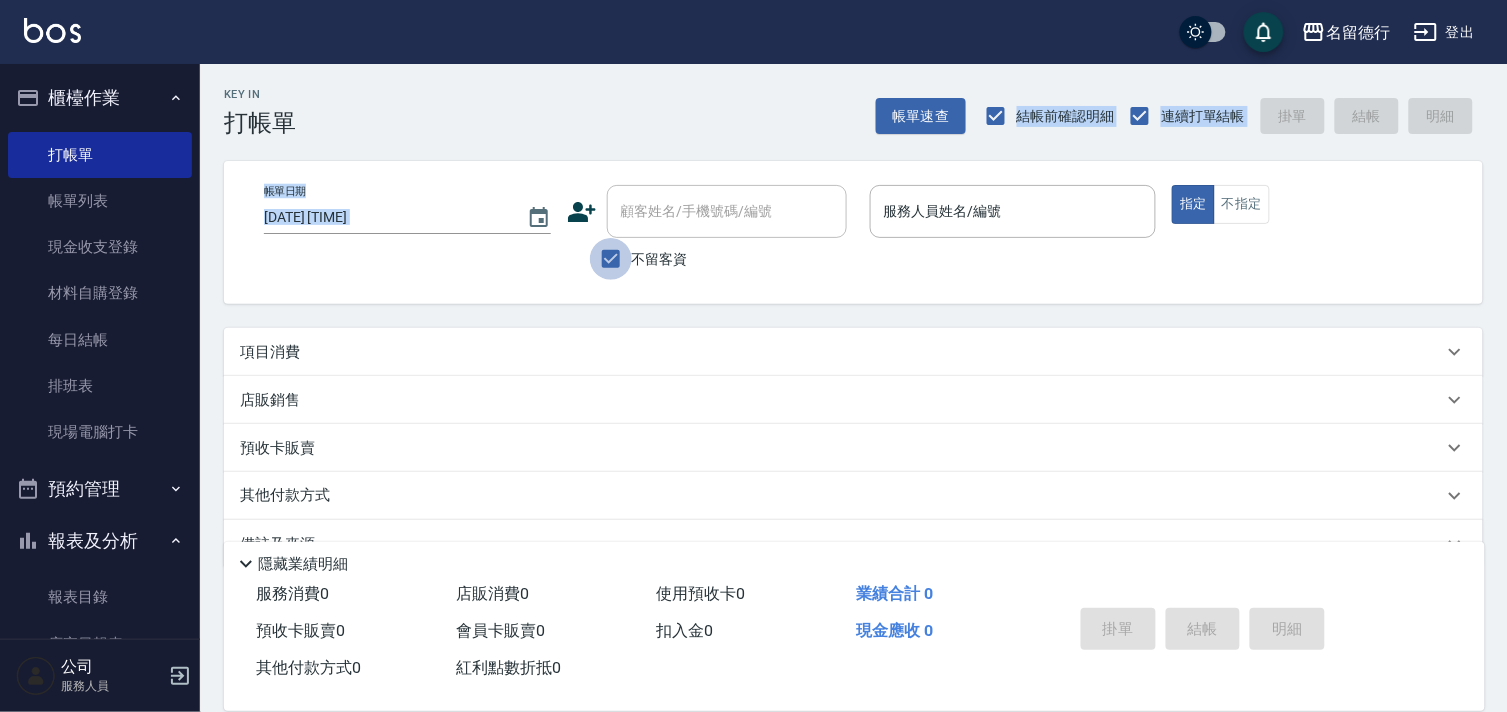 click on "不留客資" at bounding box center [611, 259] 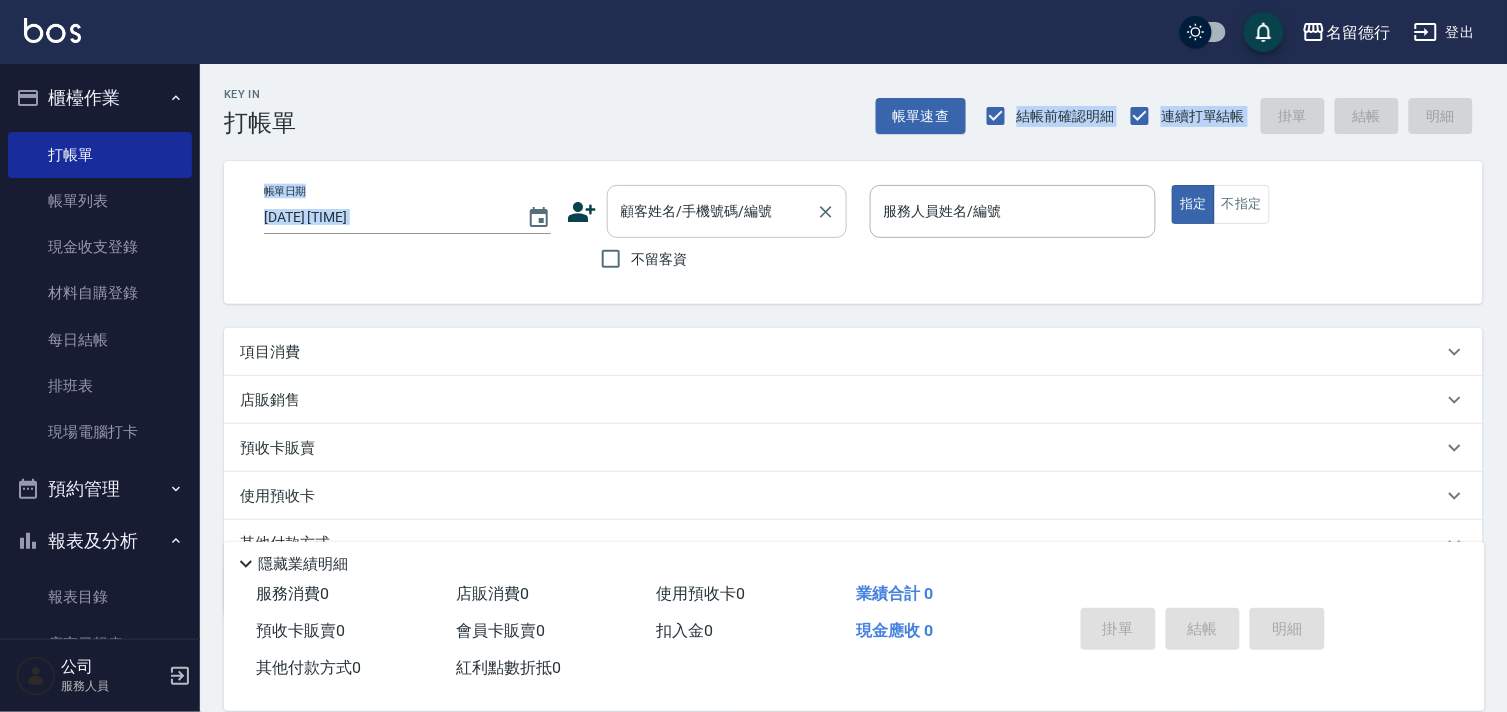 click on "顧客姓名/手機號碼/編號 顧客姓名/手機號碼/編號" at bounding box center (727, 211) 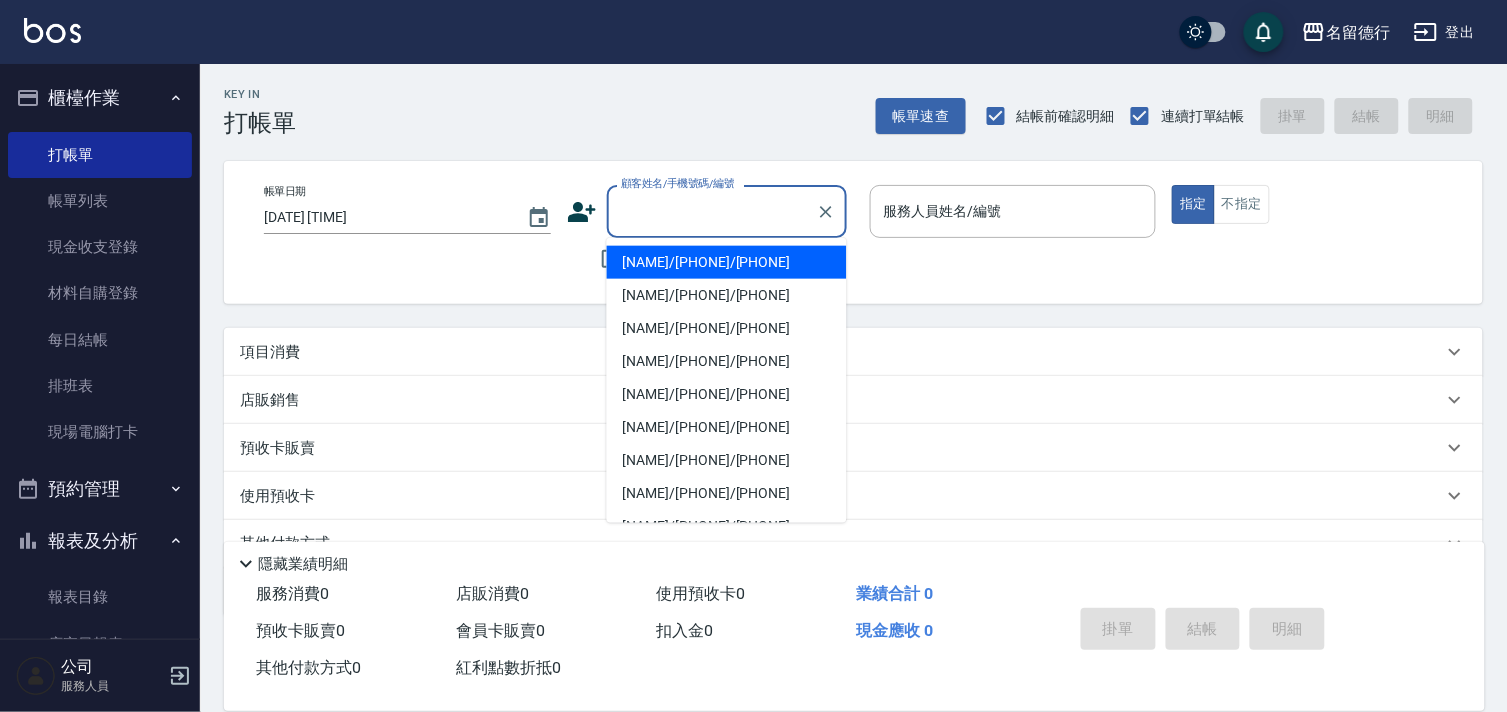 scroll, scrollTop: 93, scrollLeft: 0, axis: vertical 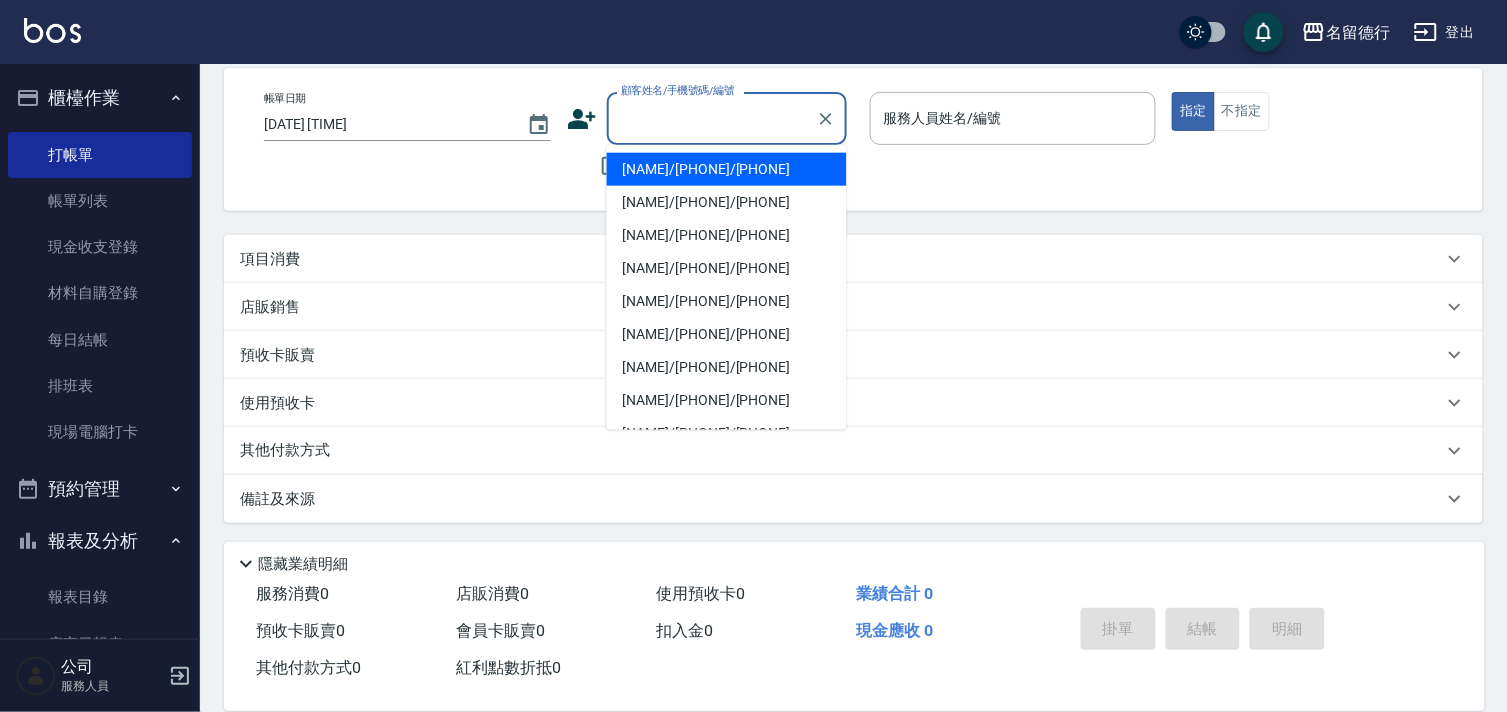 click on "顧客姓名/手機號碼/編號" at bounding box center [712, 118] 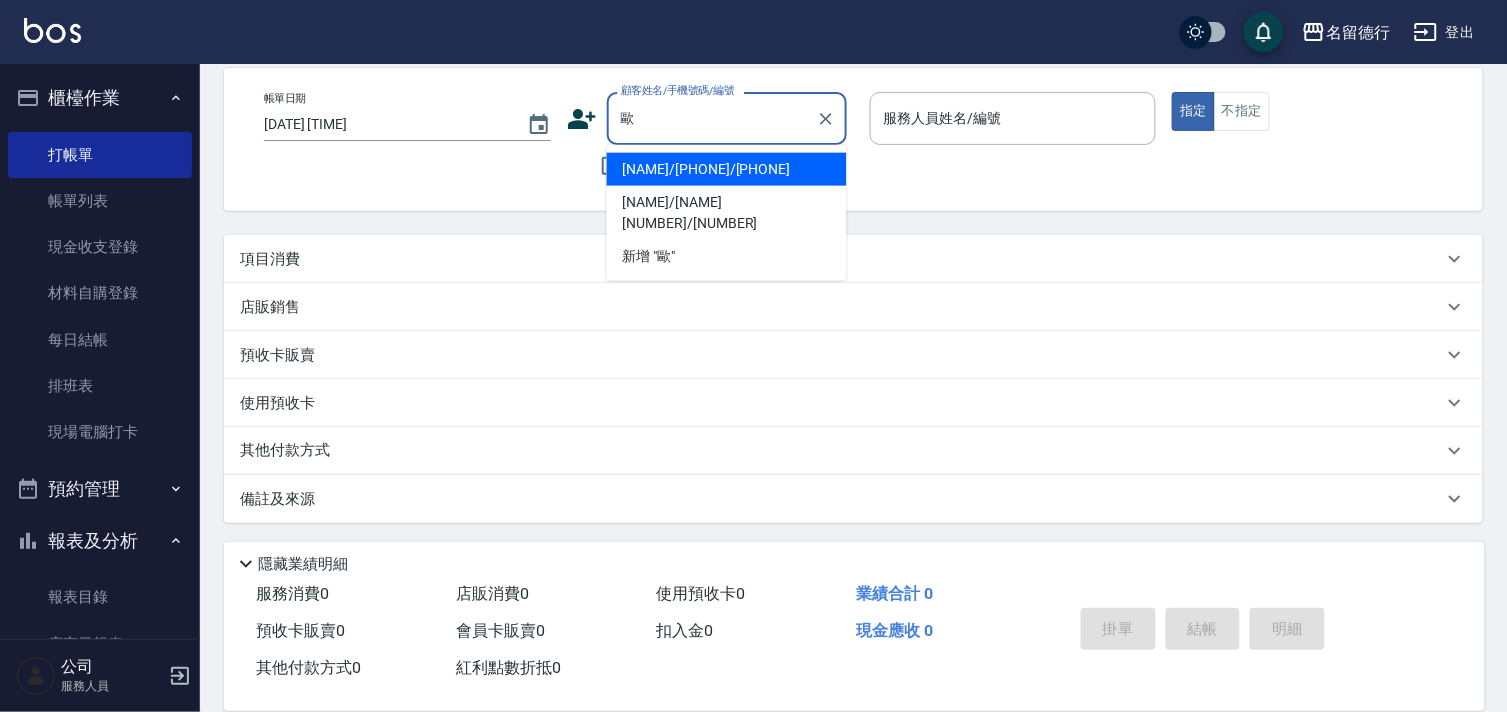 click on "[NAME]/[PHONE]/[PHONE]" at bounding box center (727, 169) 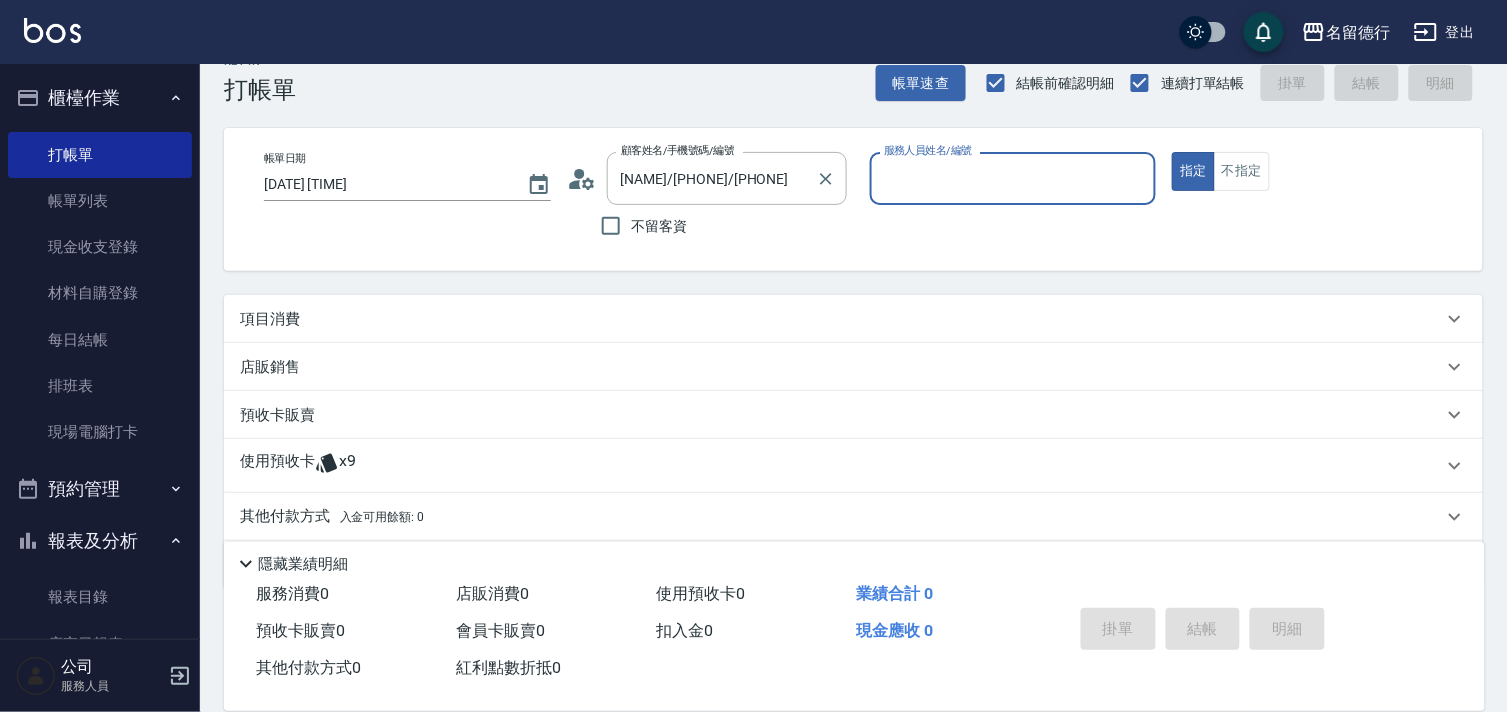 scroll, scrollTop: 0, scrollLeft: 0, axis: both 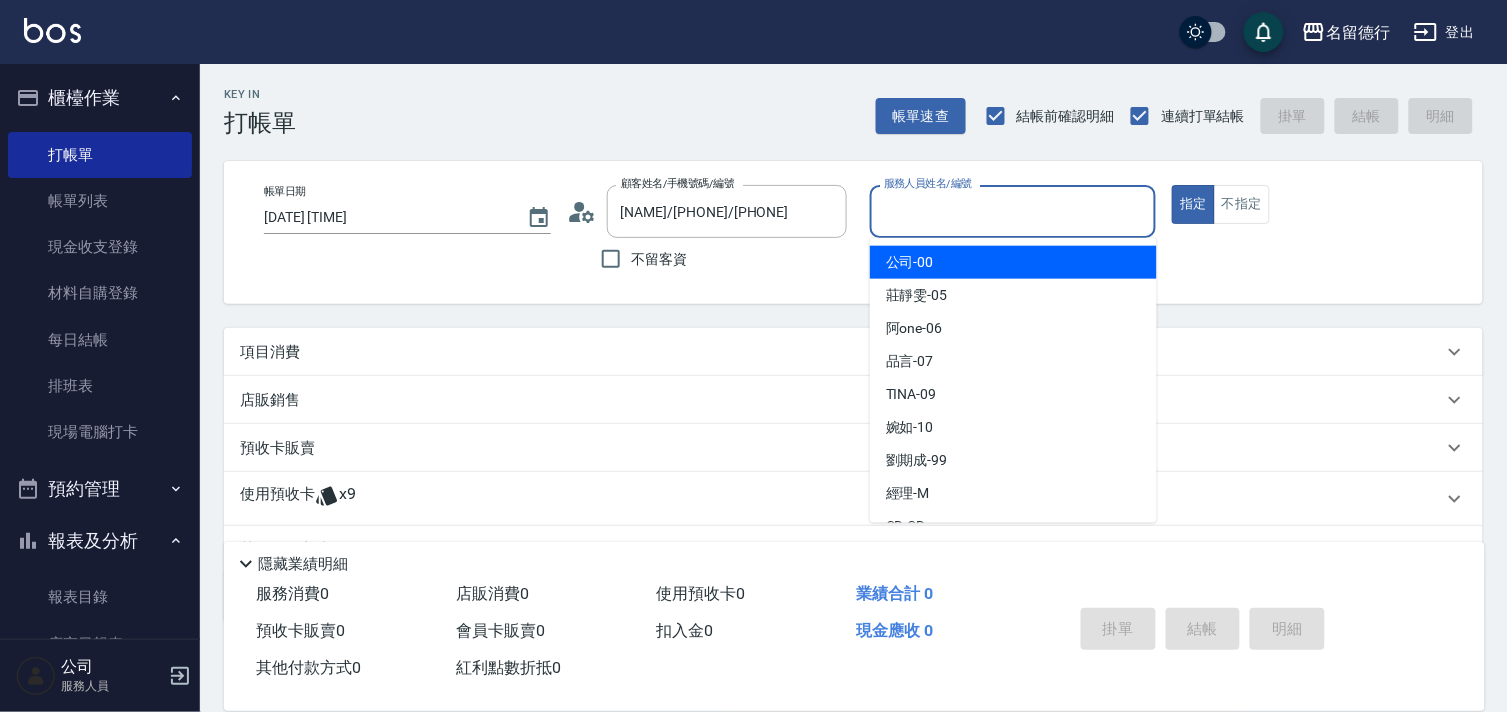 click on "服務人員姓名/編號" at bounding box center [1013, 211] 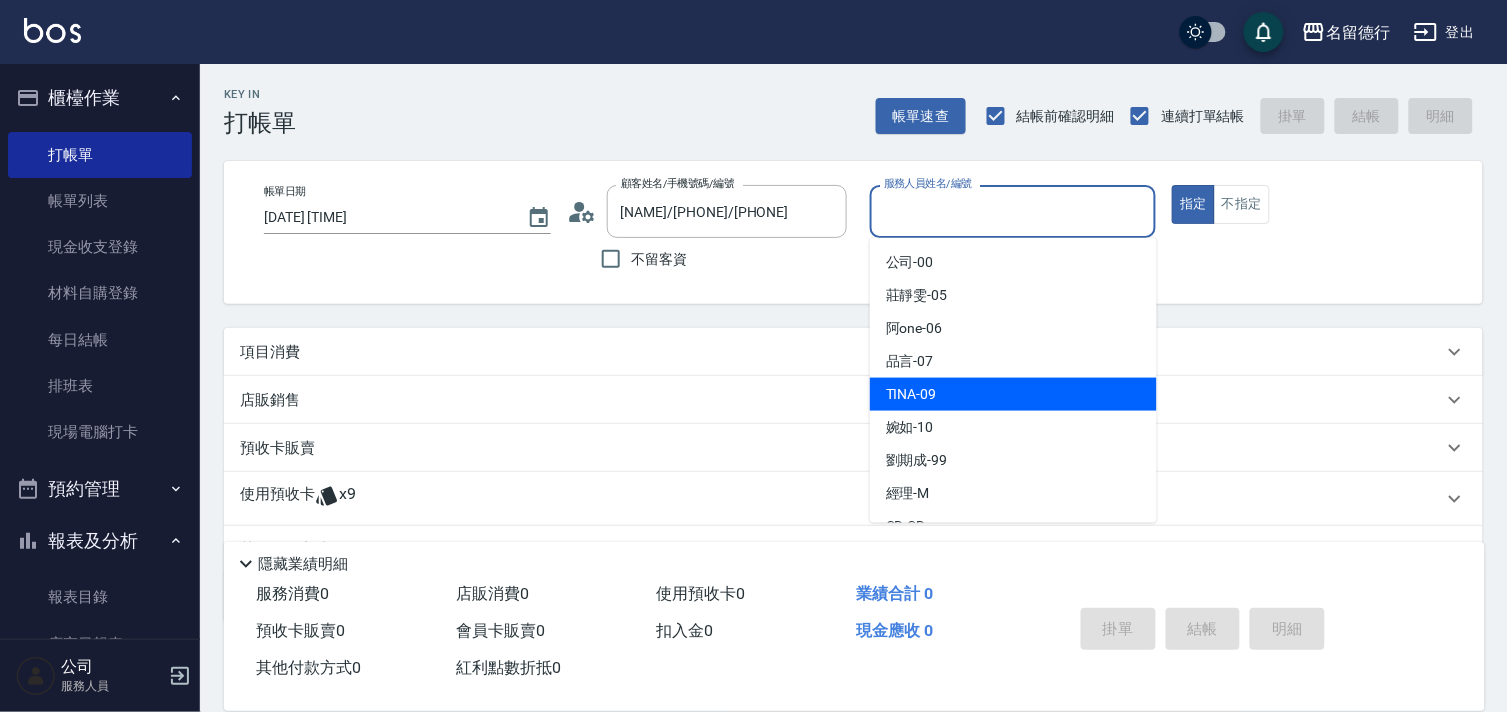 click on "[NAME] -" at bounding box center [911, 394] 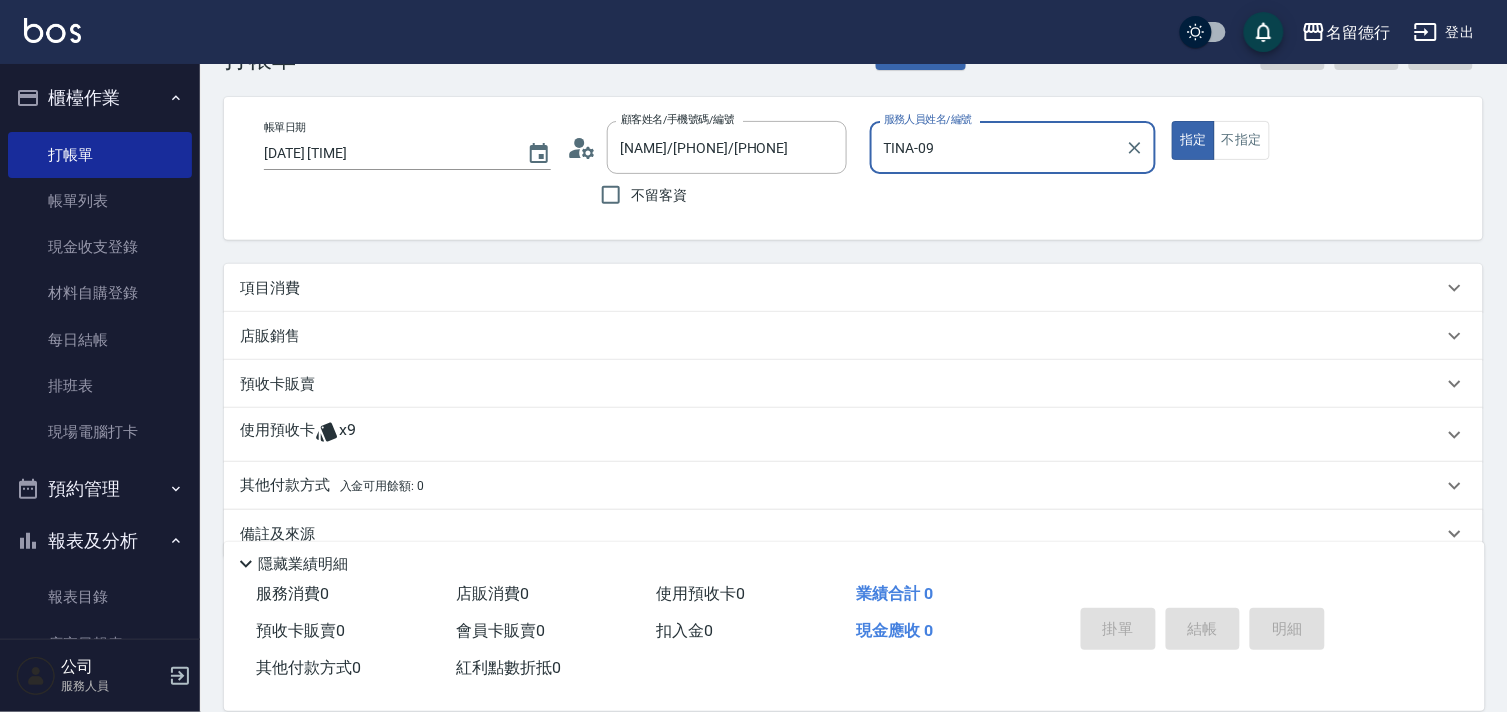 scroll, scrollTop: 98, scrollLeft: 0, axis: vertical 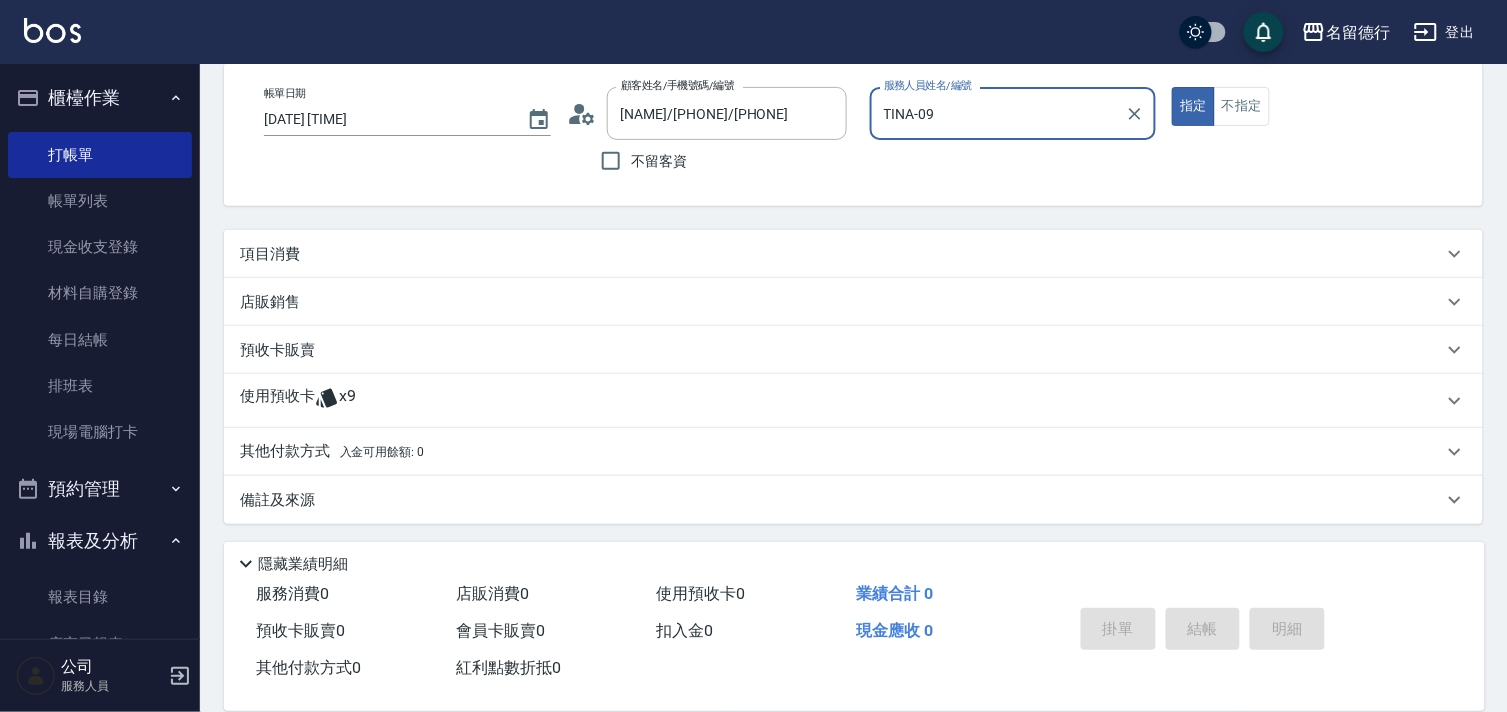 click on "使用預收卡" at bounding box center (277, 401) 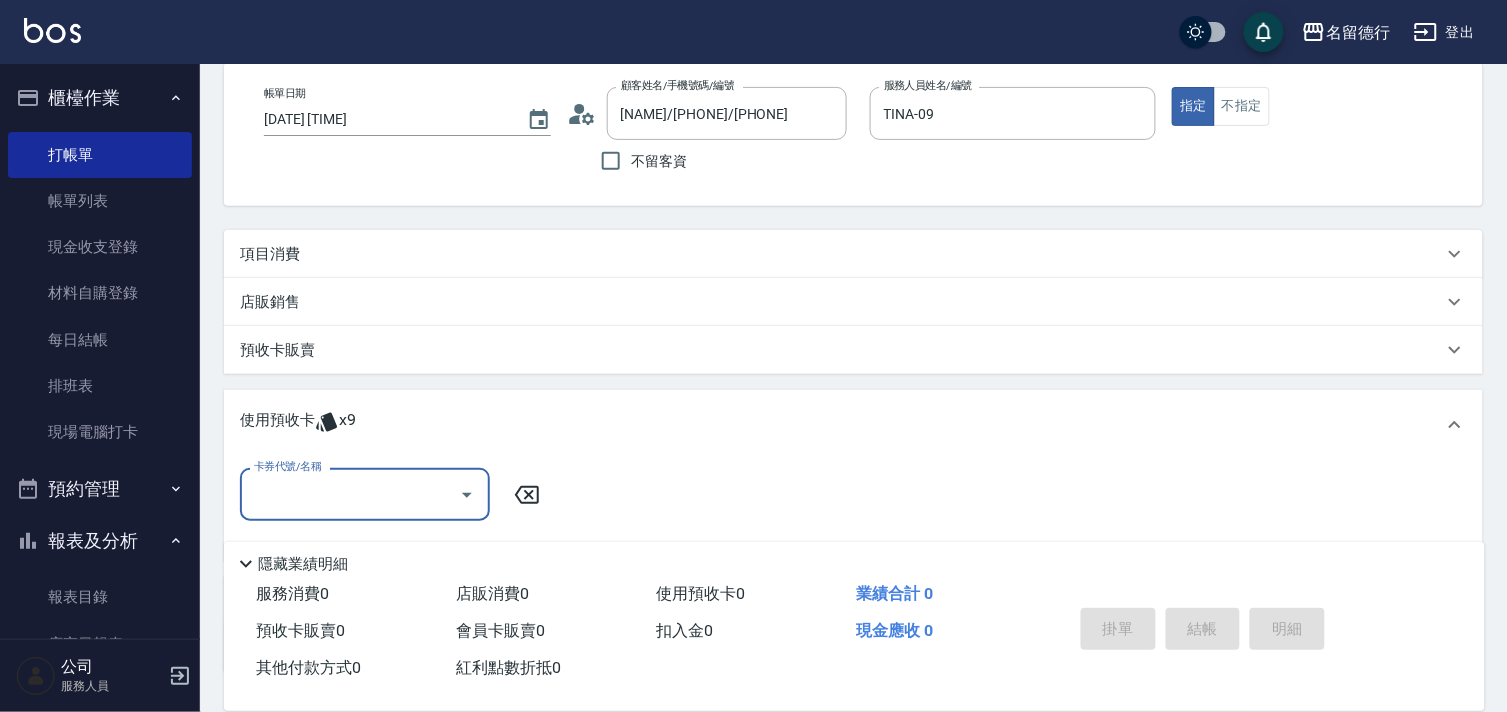scroll, scrollTop: 3, scrollLeft: 0, axis: vertical 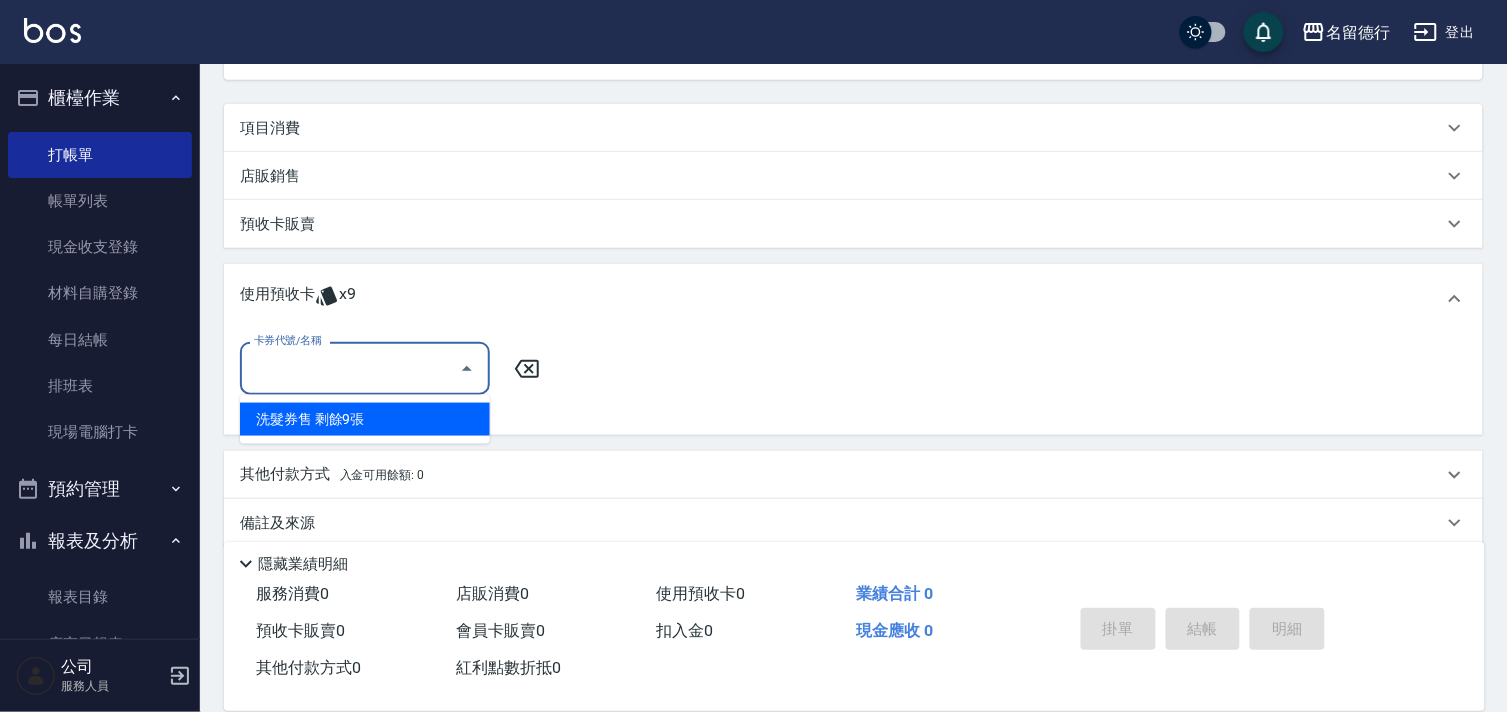 click on "卡券代號/名稱" at bounding box center (350, 368) 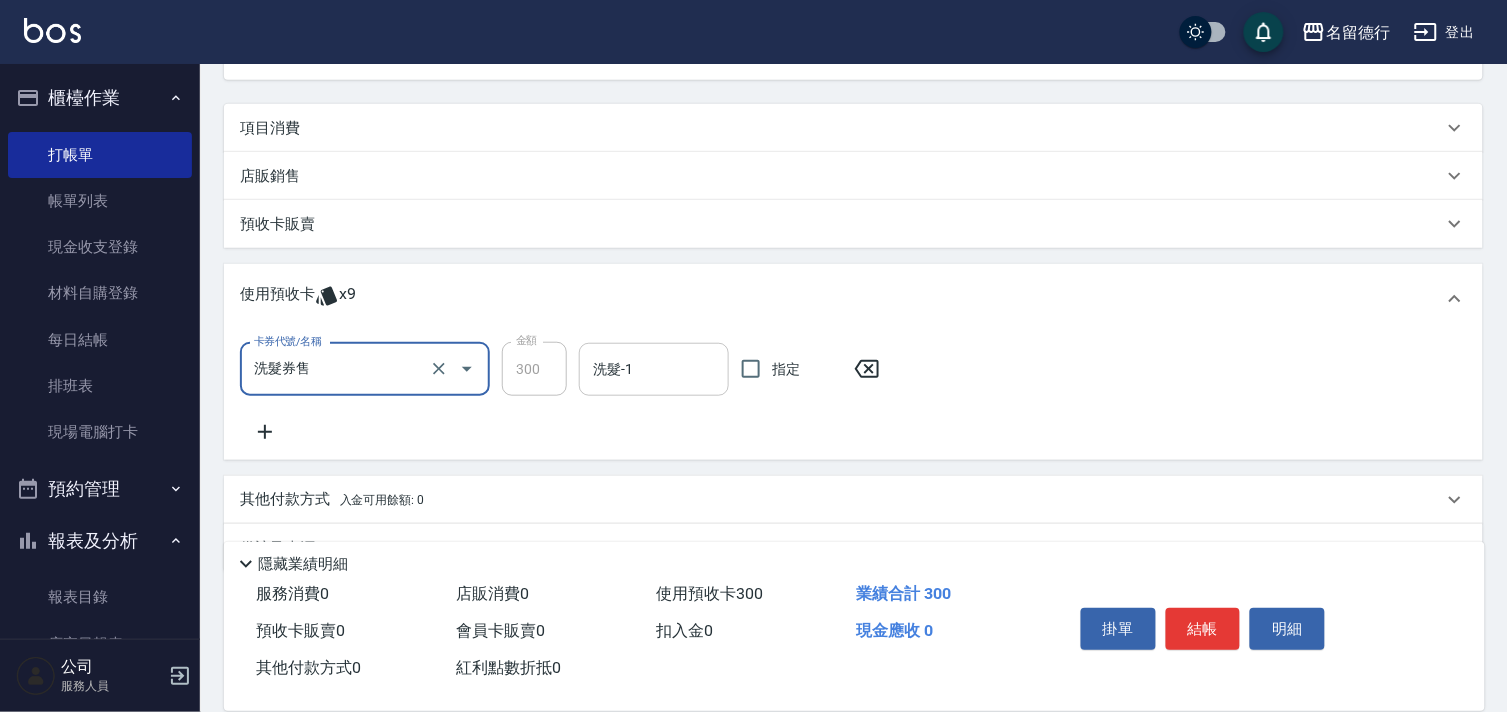 click on "洗髮-1" at bounding box center (654, 369) 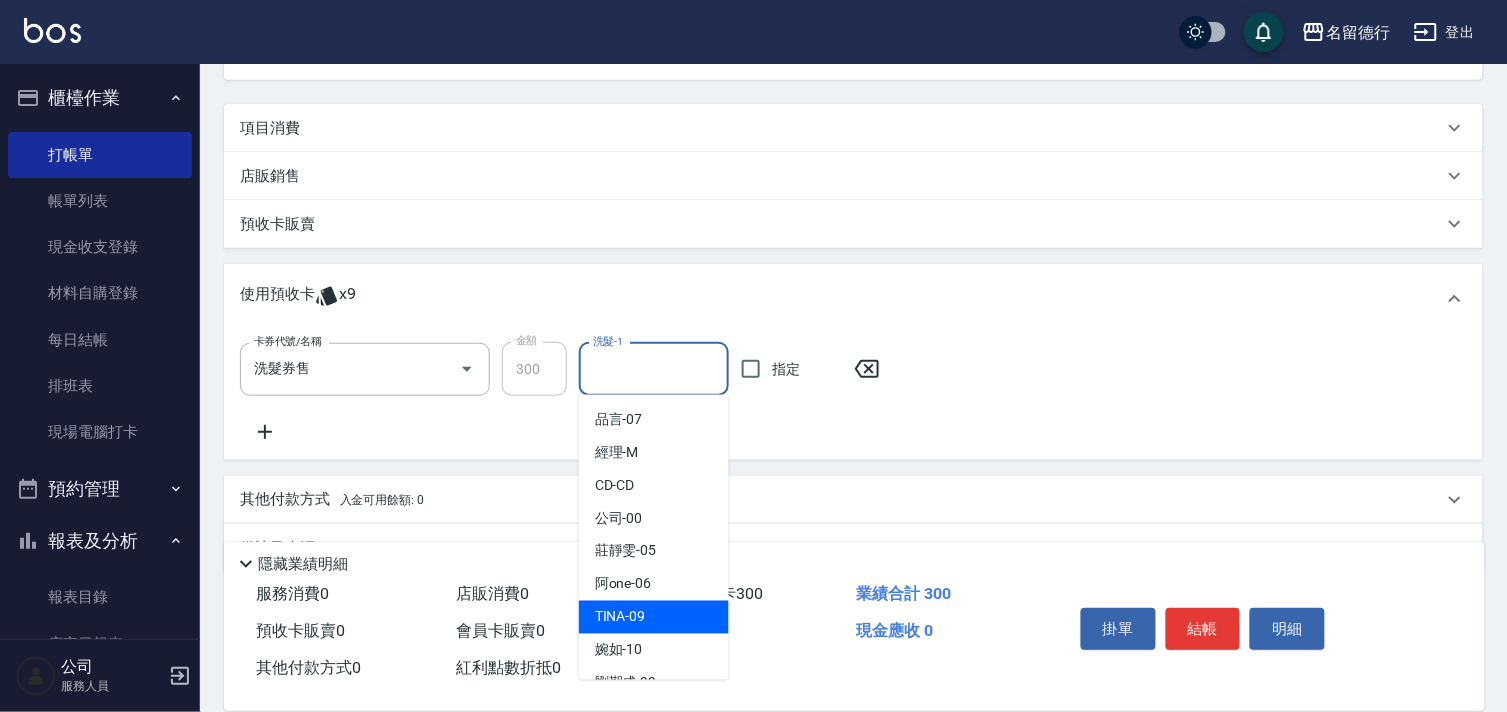 click on "[NAME] -" at bounding box center [654, 617] 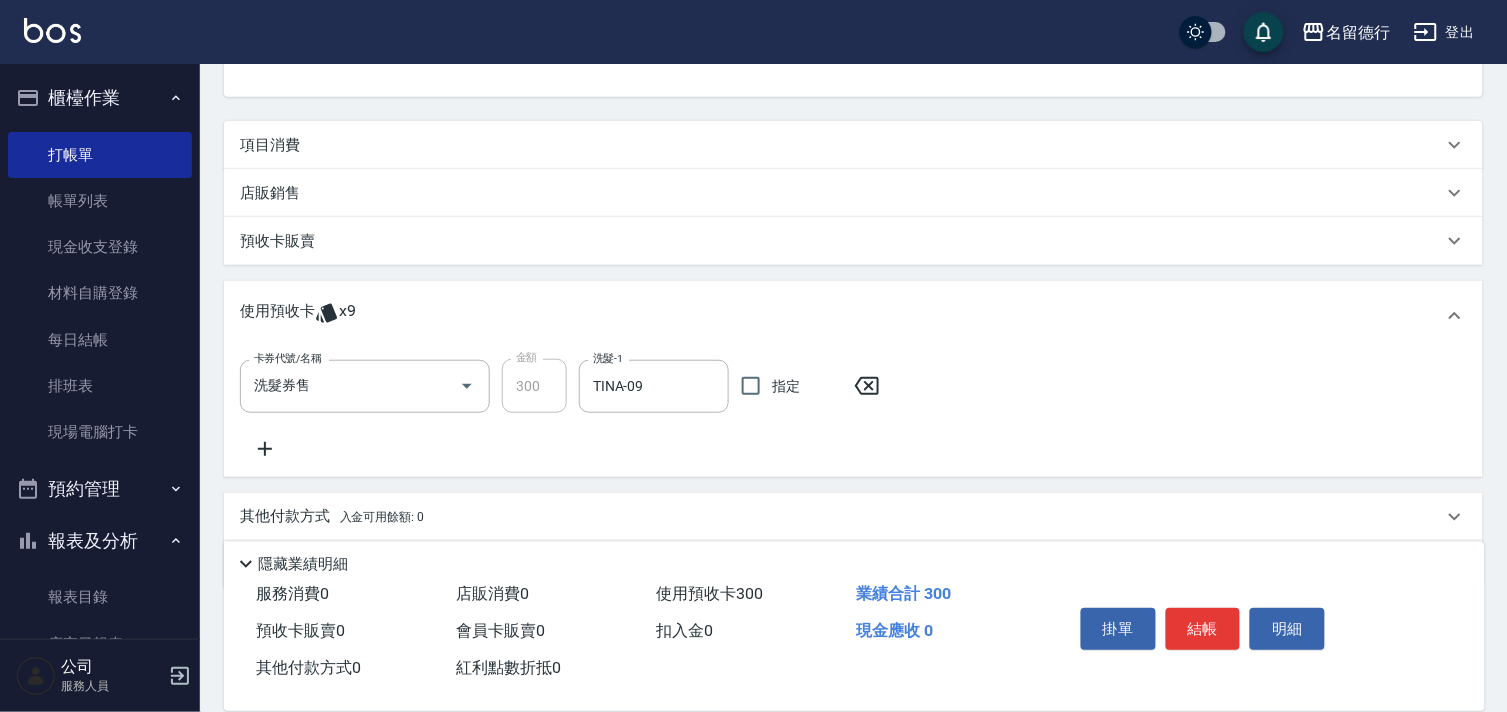 scroll, scrollTop: 0, scrollLeft: 0, axis: both 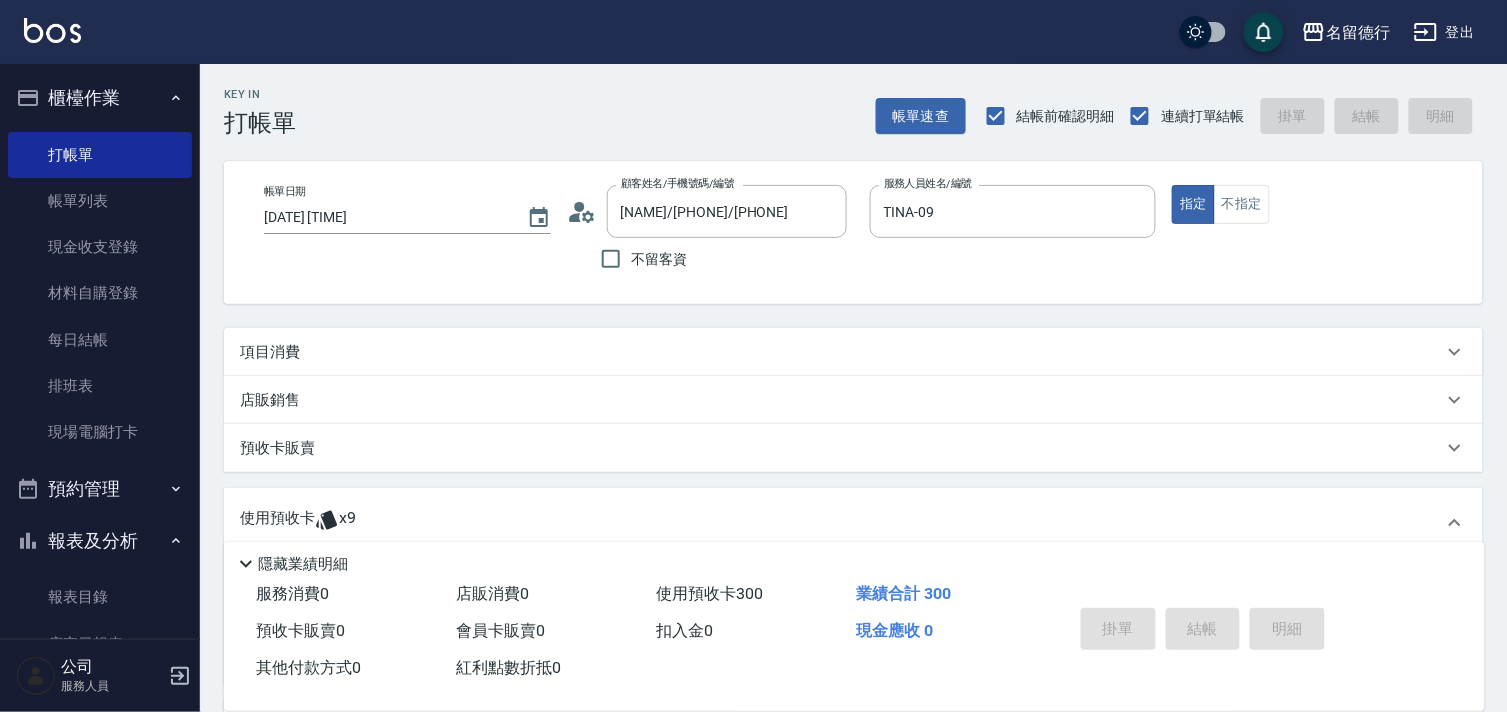 type on "[DATE] [TIME]" 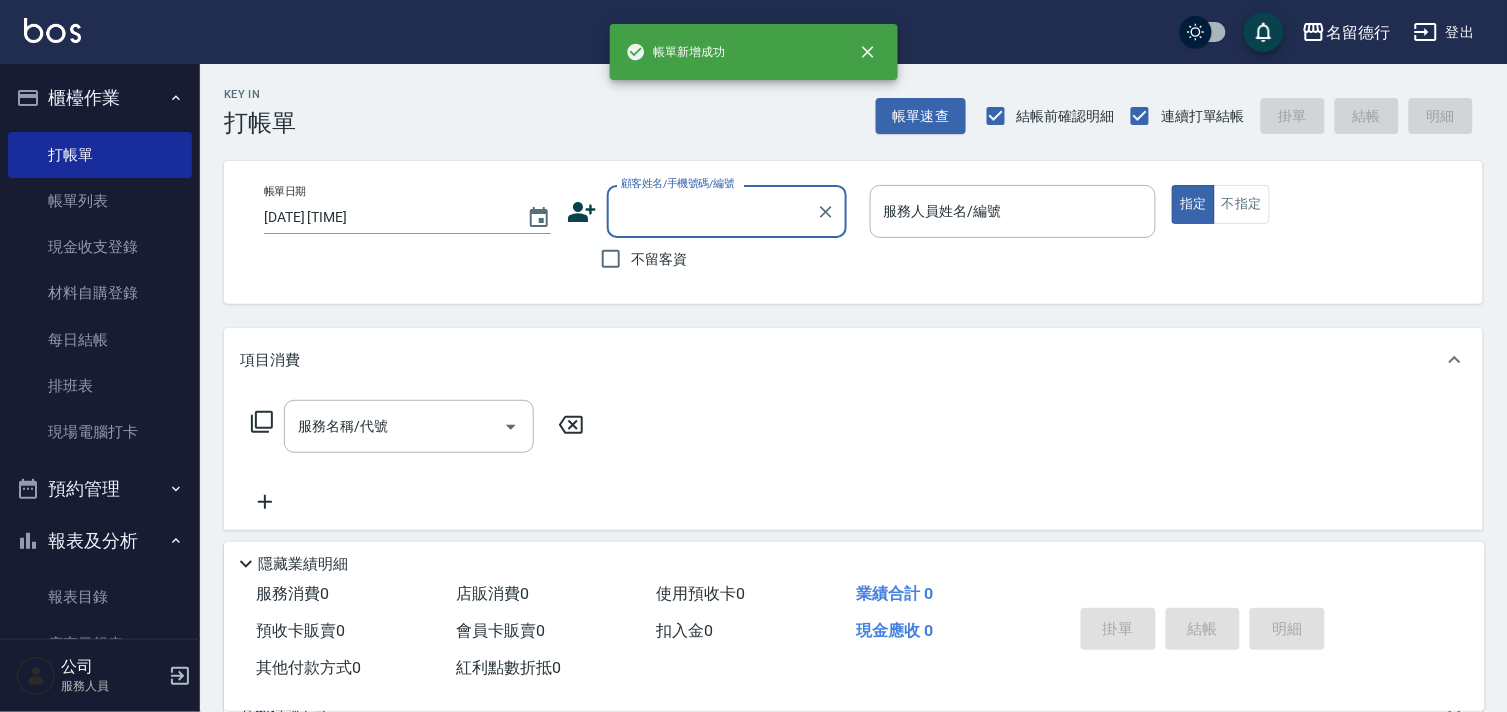 scroll, scrollTop: 0, scrollLeft: 0, axis: both 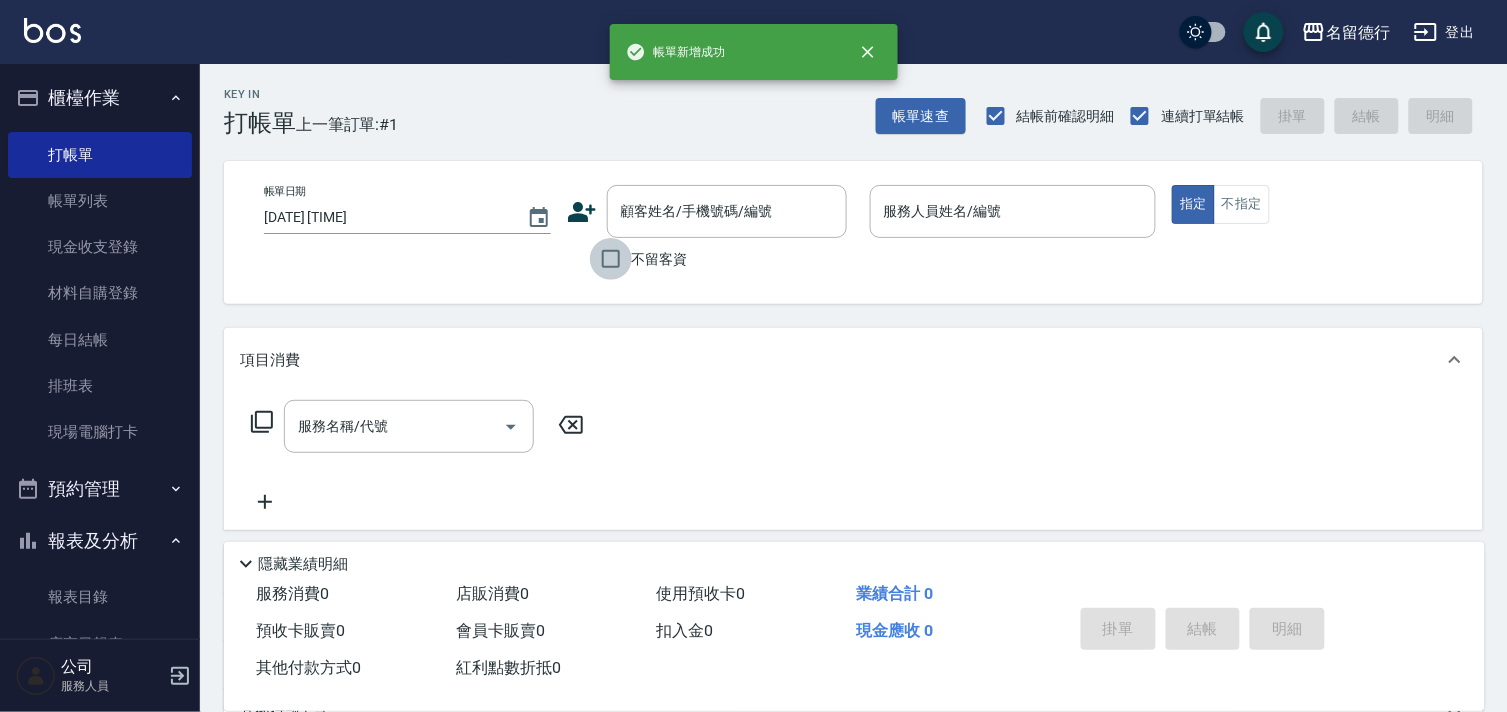 click on "不留客資" at bounding box center [611, 259] 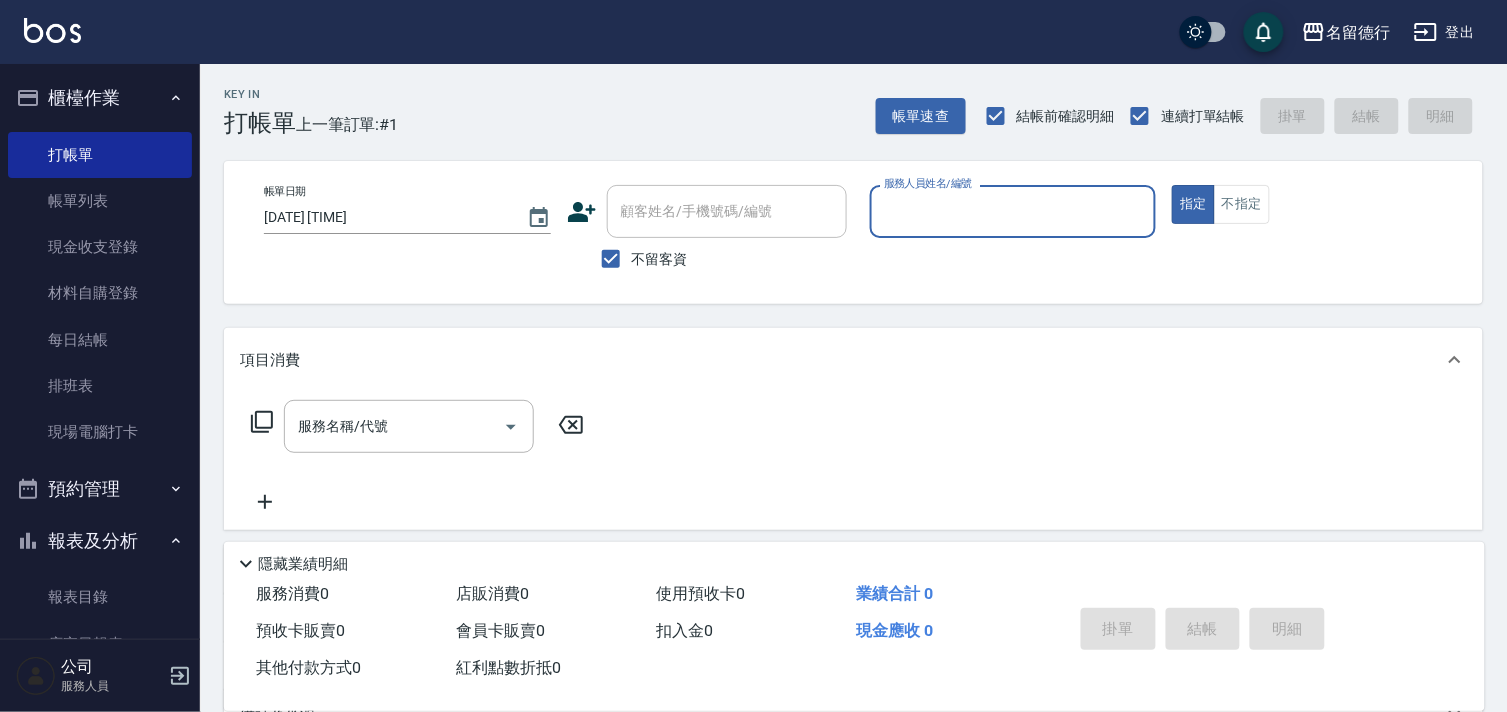 click on "服務人員姓名/編號" at bounding box center (1013, 211) 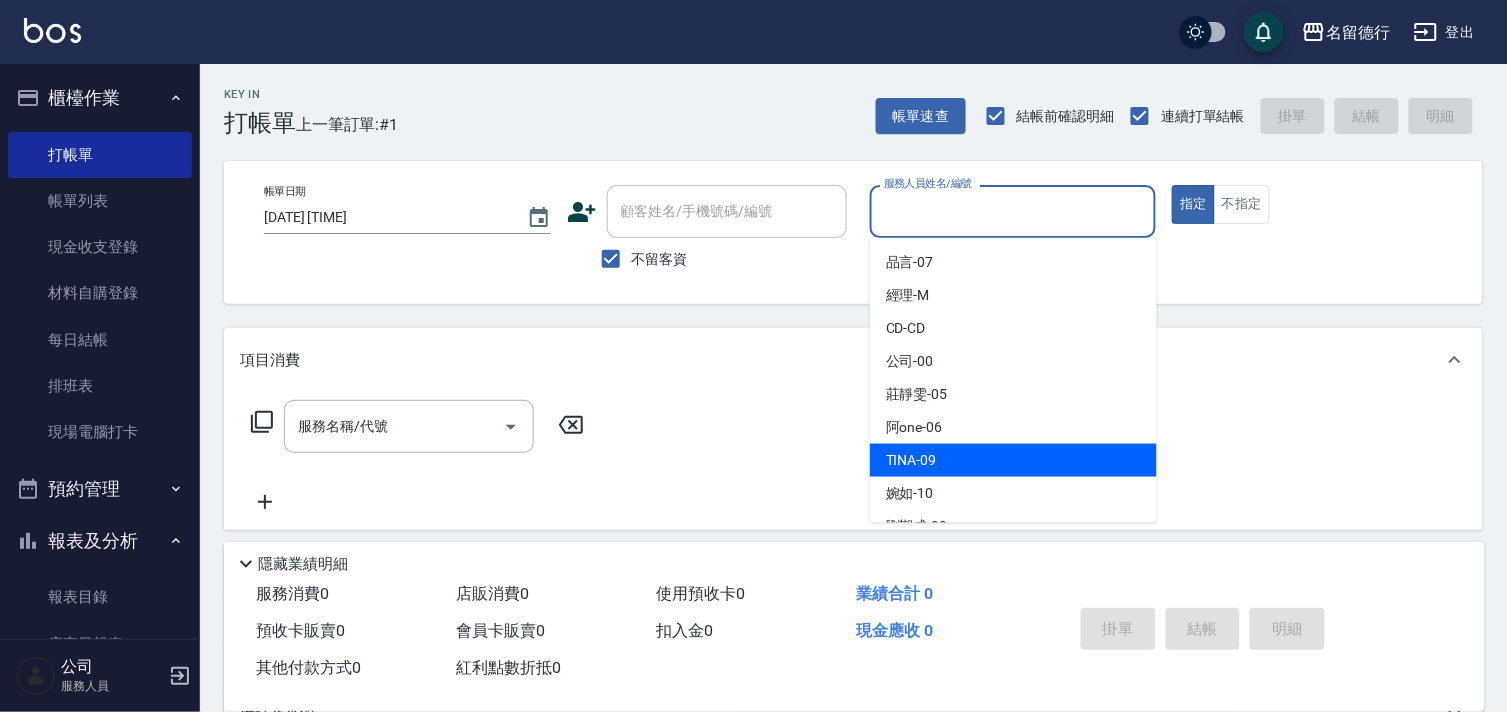 click on "[NAME] -" at bounding box center (911, 460) 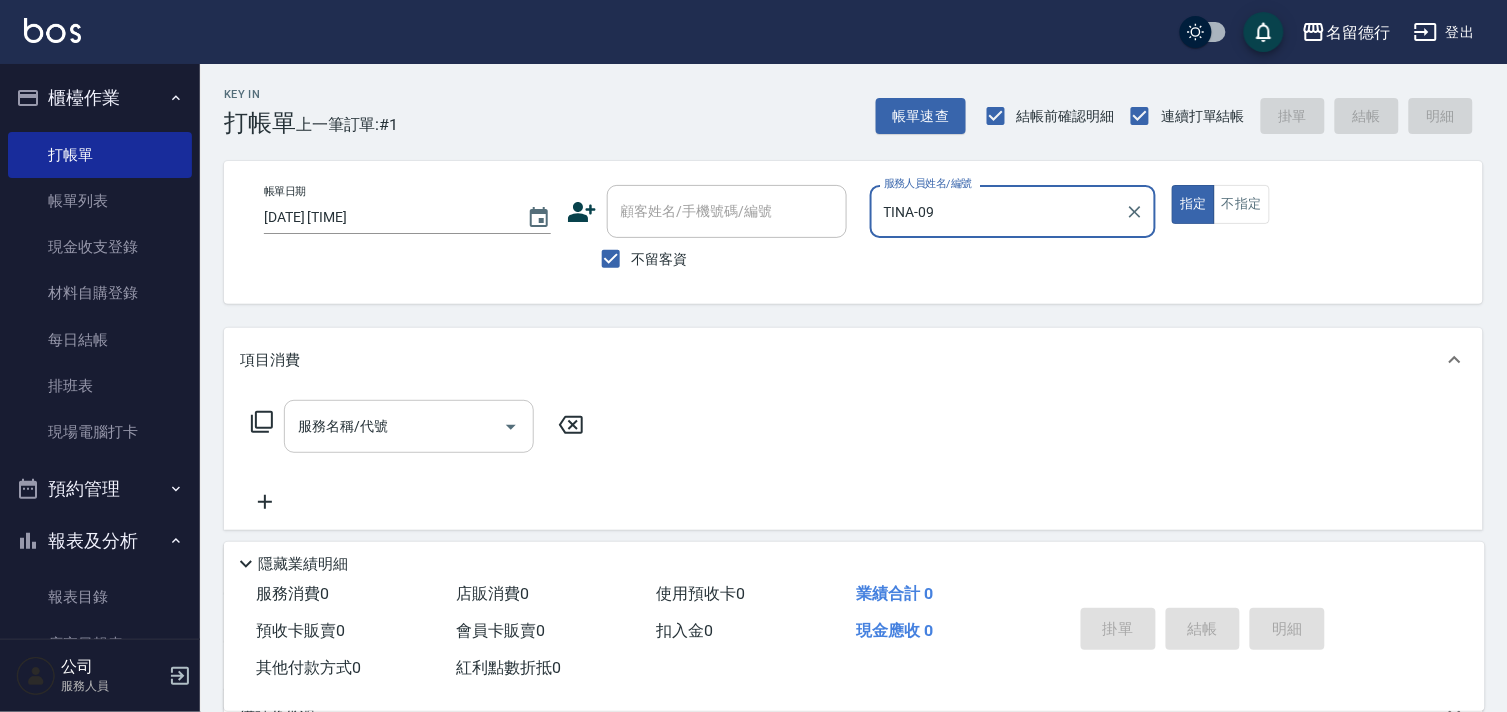 click on "服務名稱/代號 服務名稱/代號" at bounding box center (409, 426) 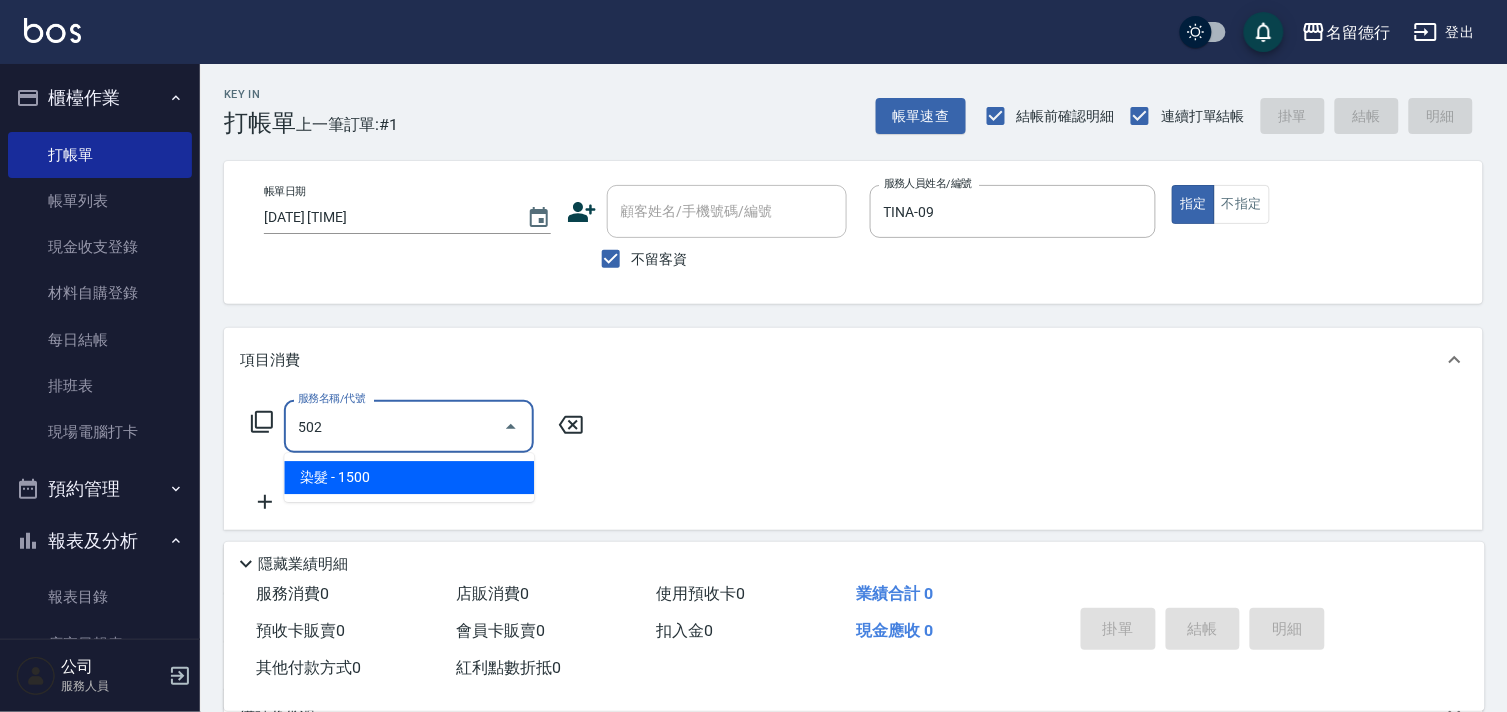 click on "染髮 - 1500" at bounding box center (409, 477) 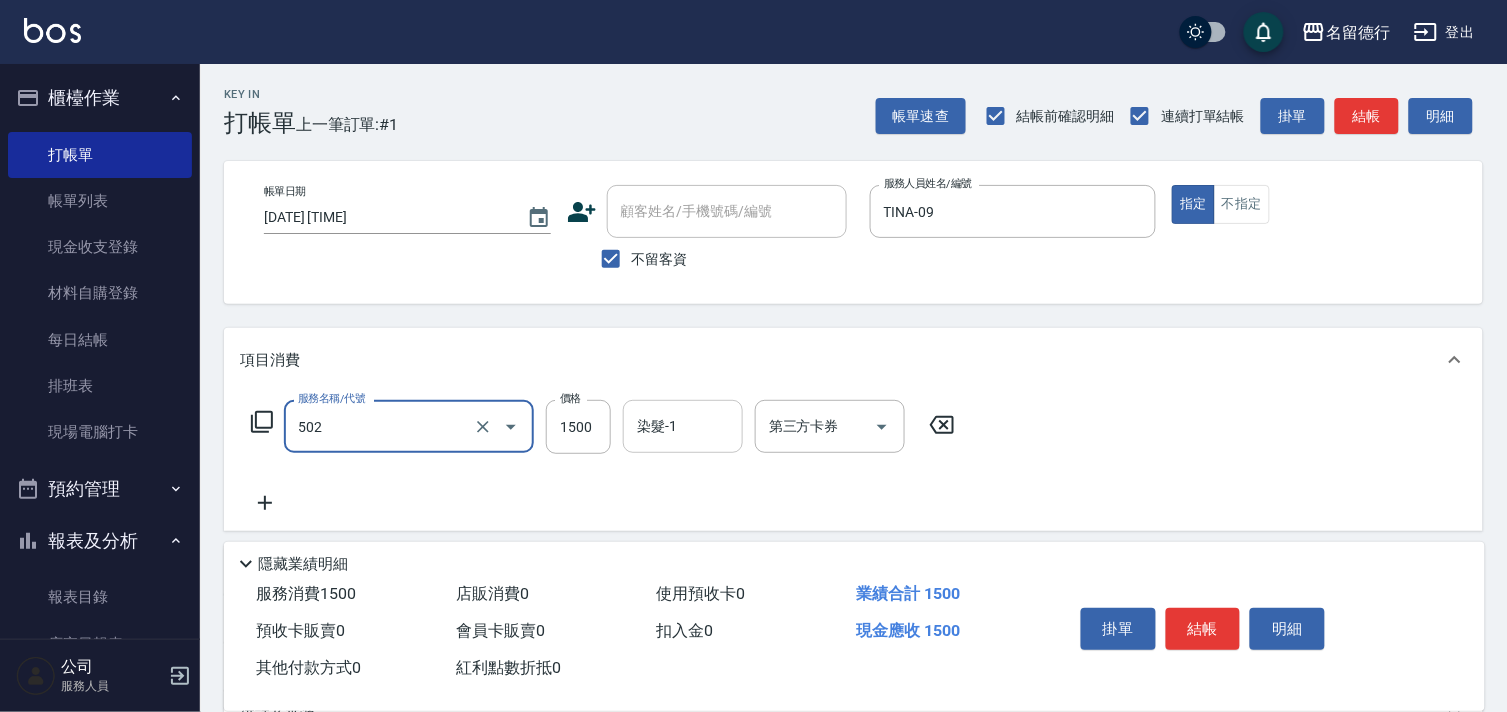 type on "染髮(502)" 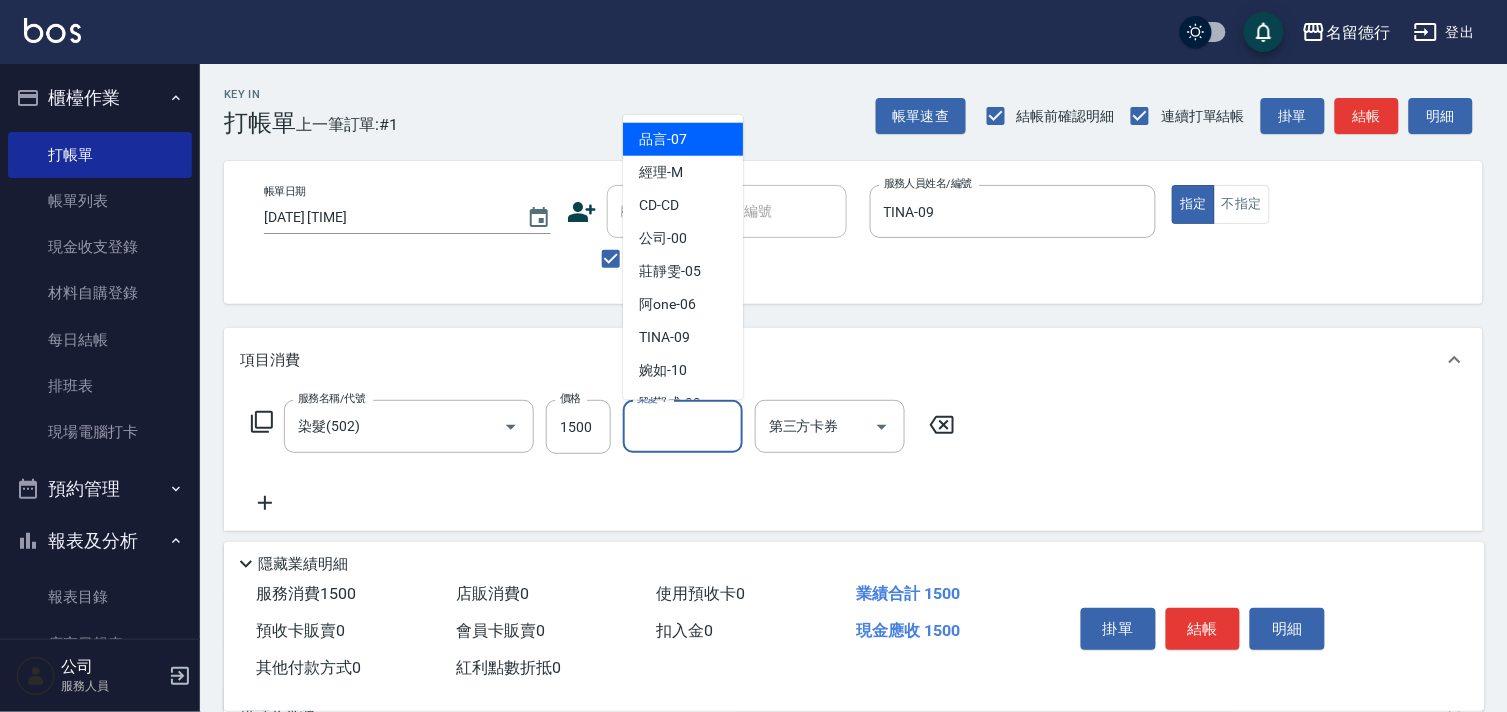 click on "染髮-1 染髮-1" at bounding box center (683, 426) 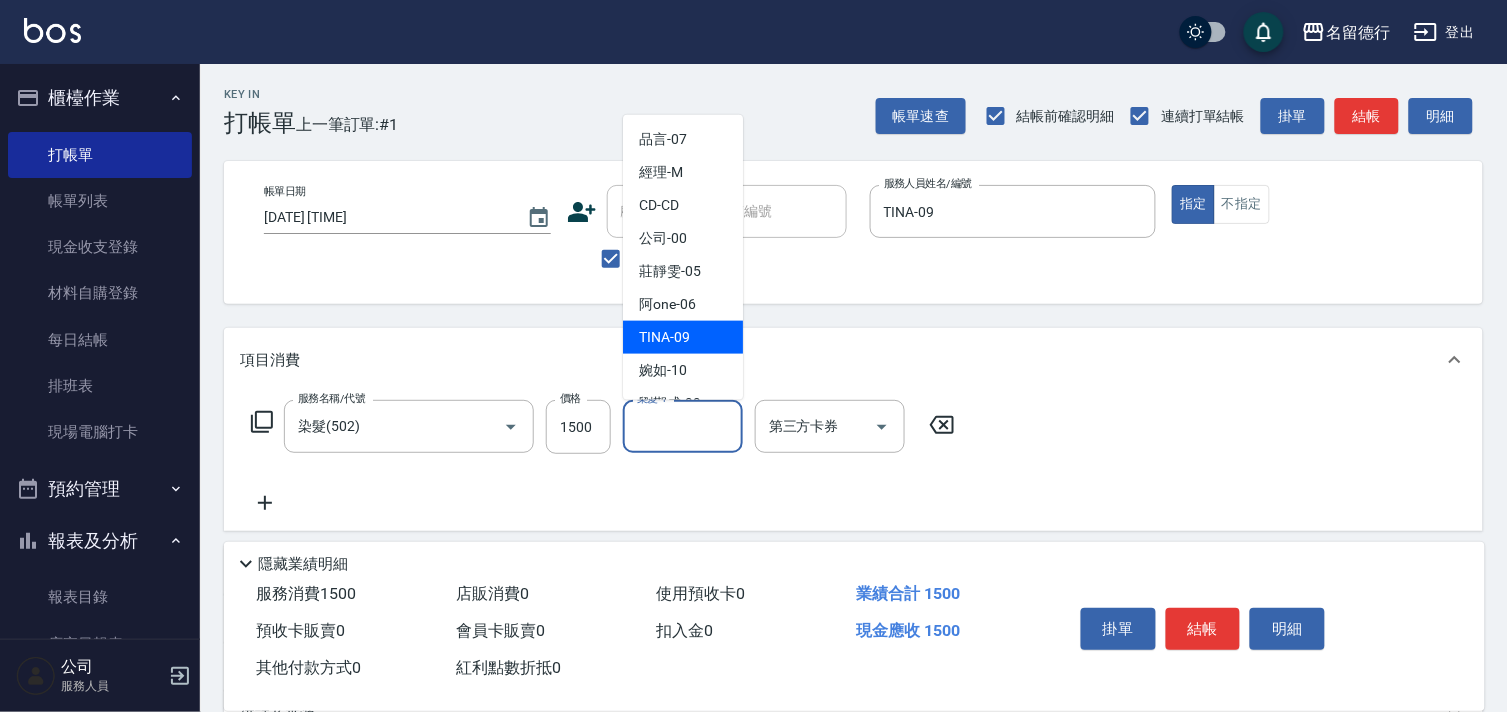 click on "[NAME] -" at bounding box center (664, 337) 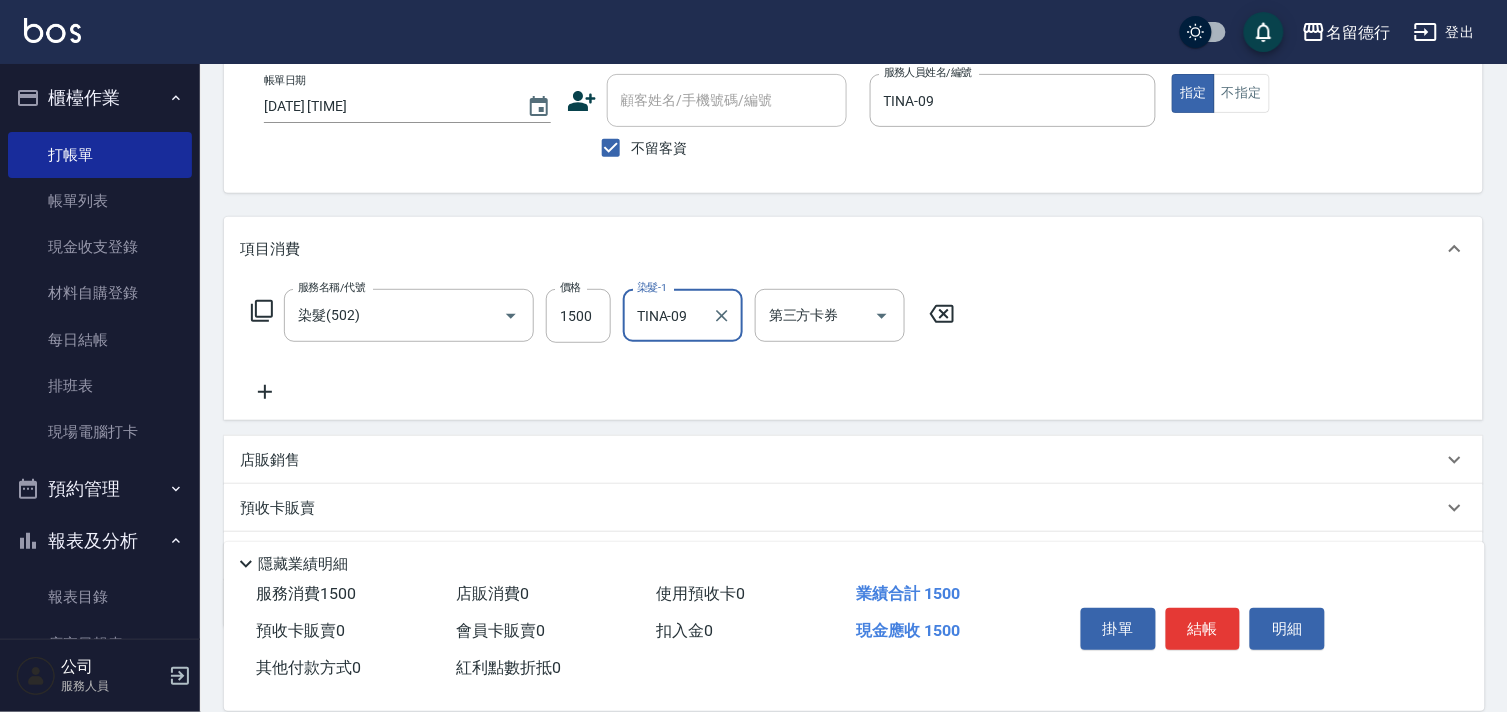 scroll, scrollTop: 216, scrollLeft: 0, axis: vertical 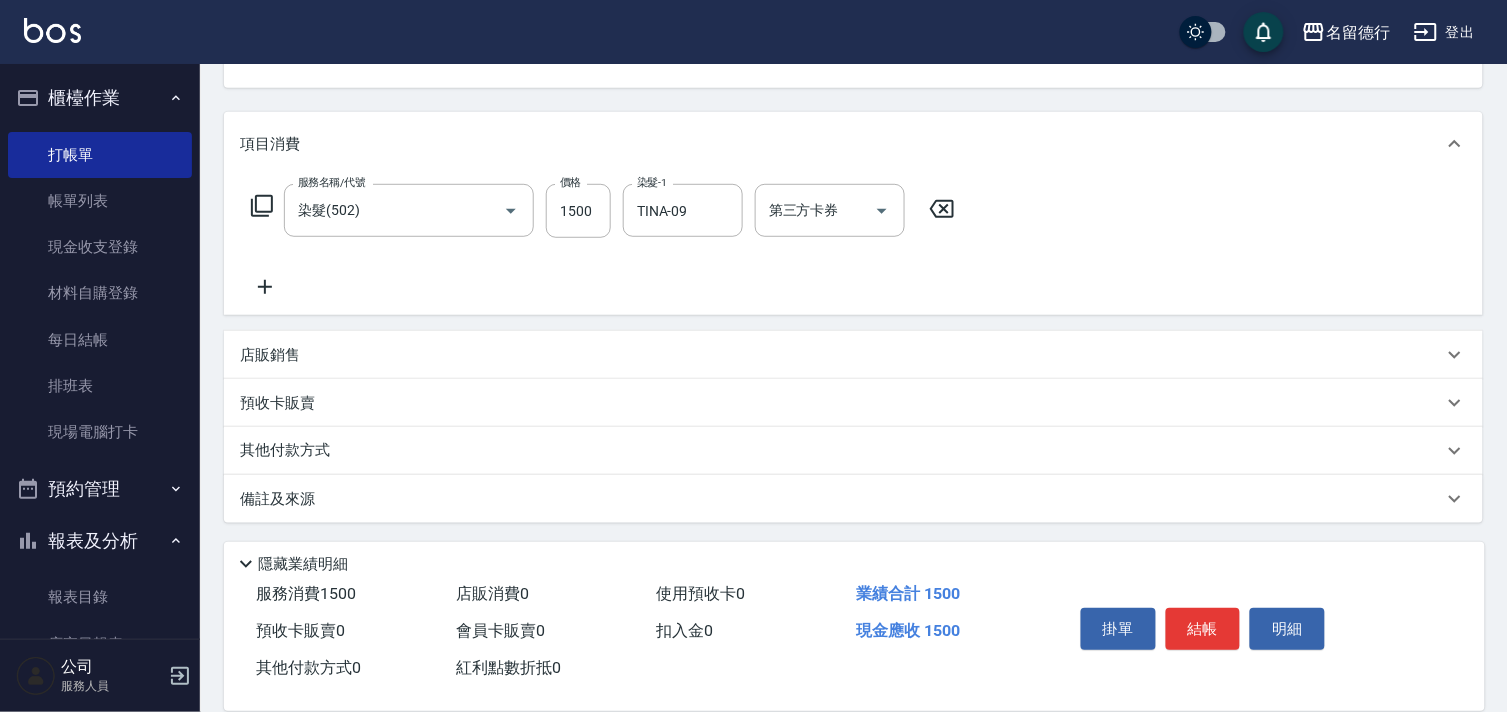 click on "其他付款方式" at bounding box center (290, 451) 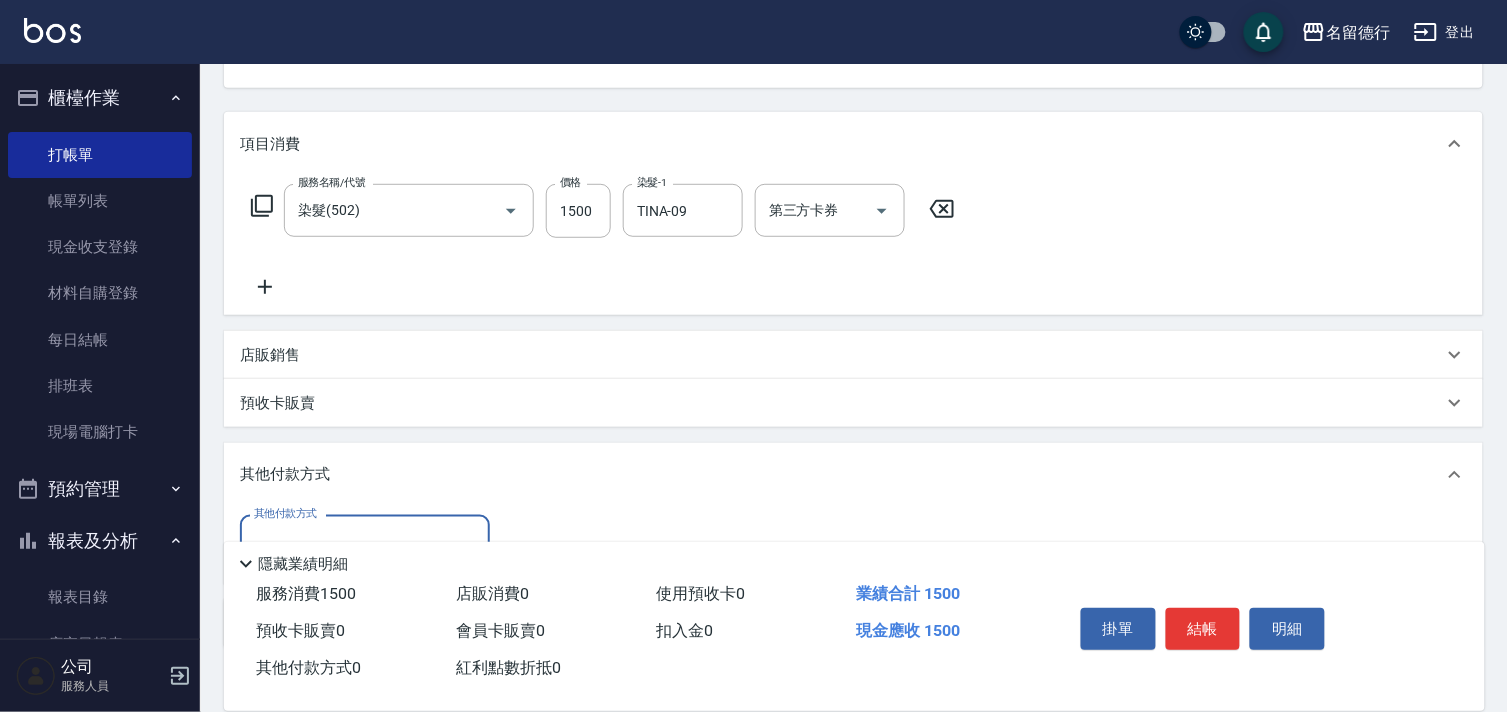 scroll, scrollTop: 255, scrollLeft: 0, axis: vertical 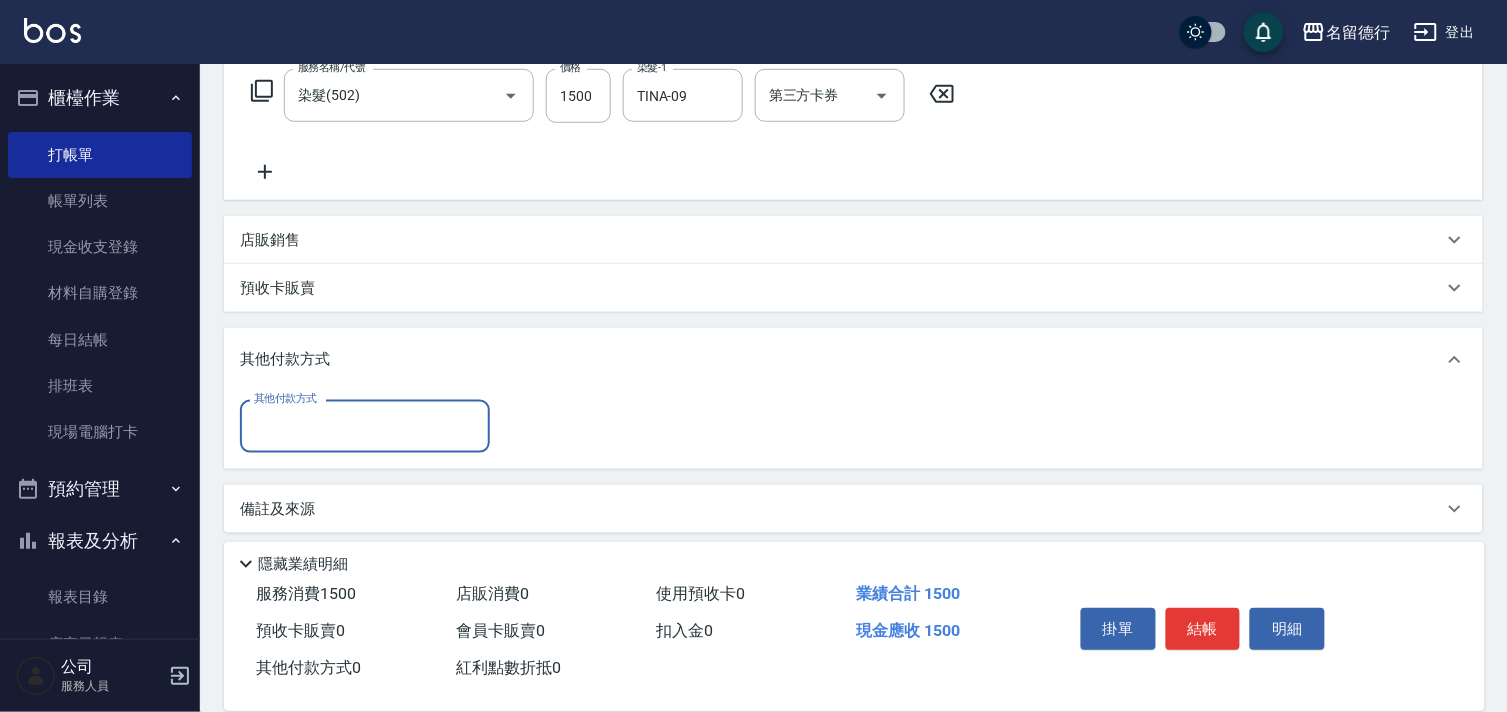 click on "其他付款方式" at bounding box center [365, 426] 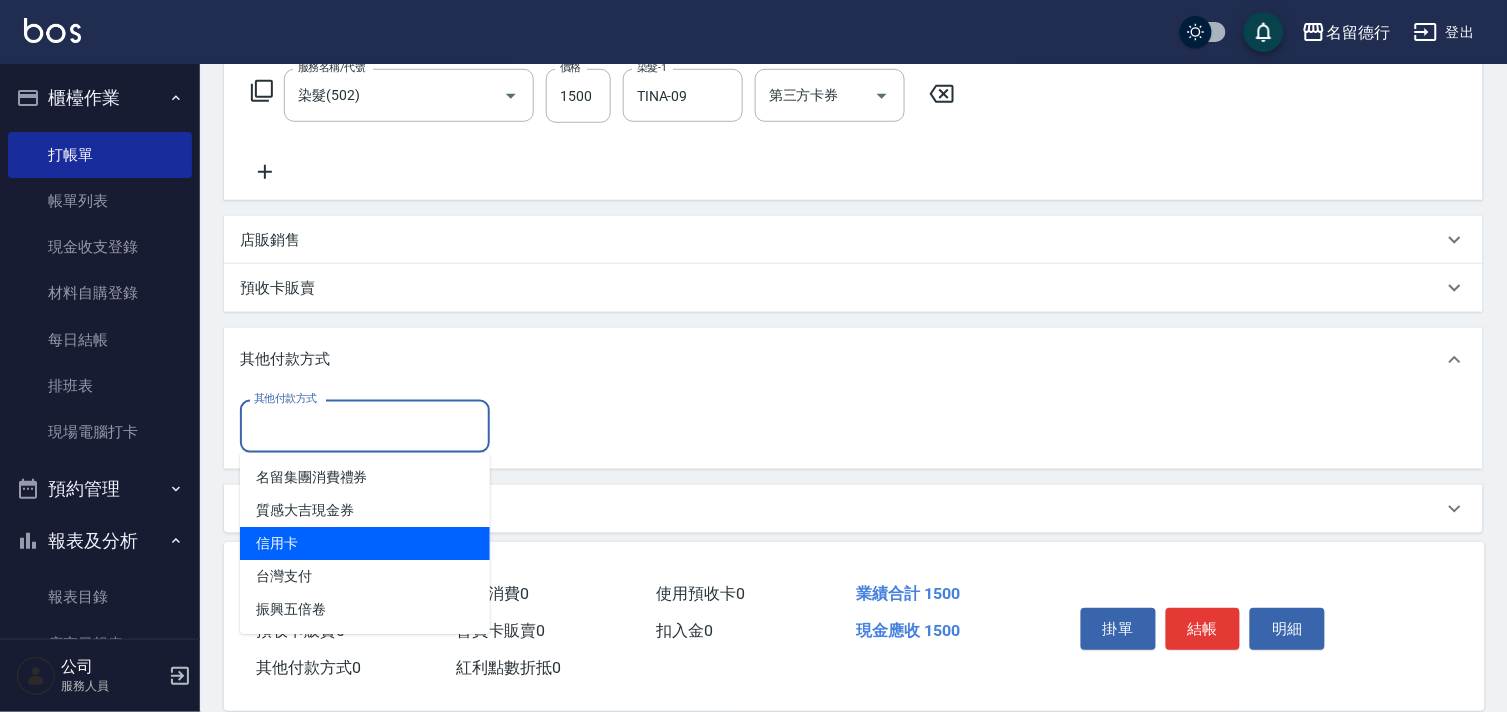 click on "信用卡" at bounding box center [365, 543] 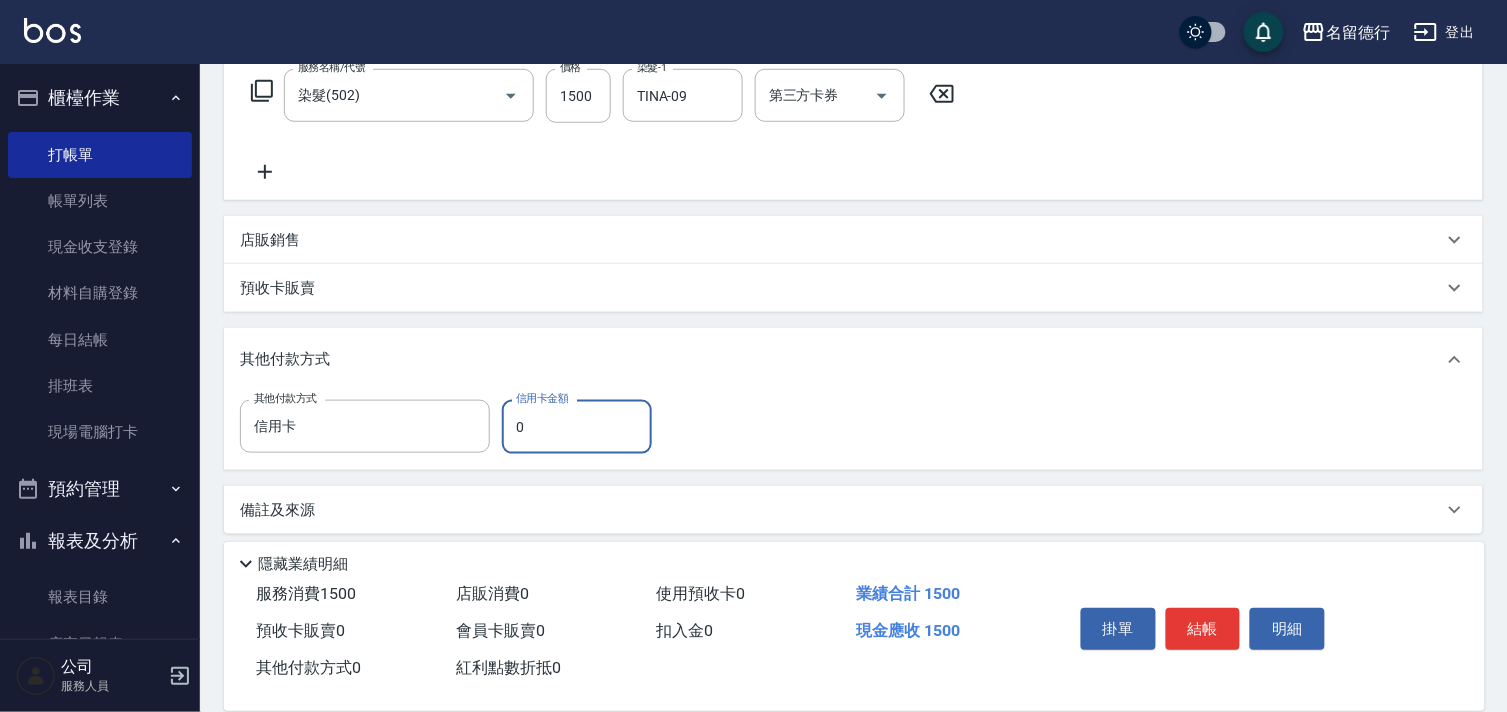 click on "0" at bounding box center (577, 427) 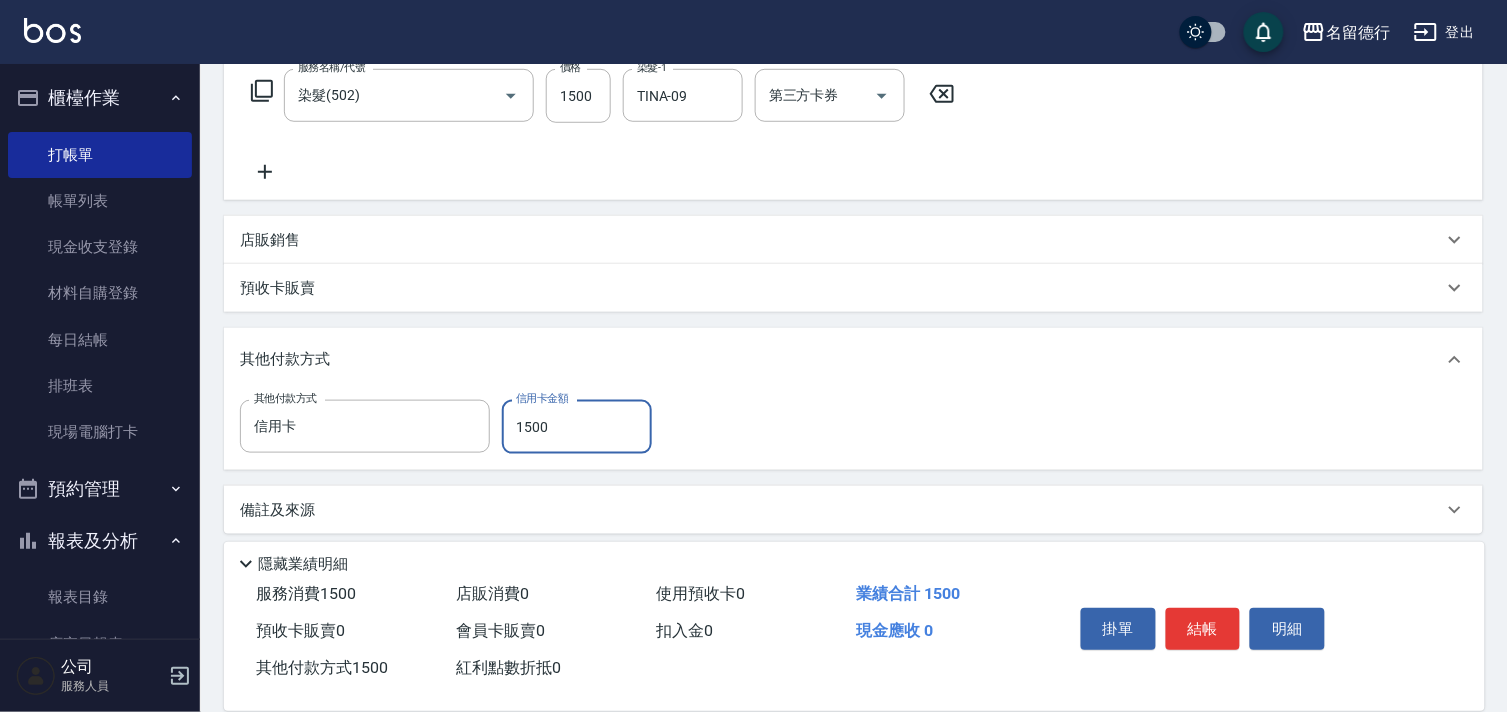 scroll, scrollTop: 343, scrollLeft: 0, axis: vertical 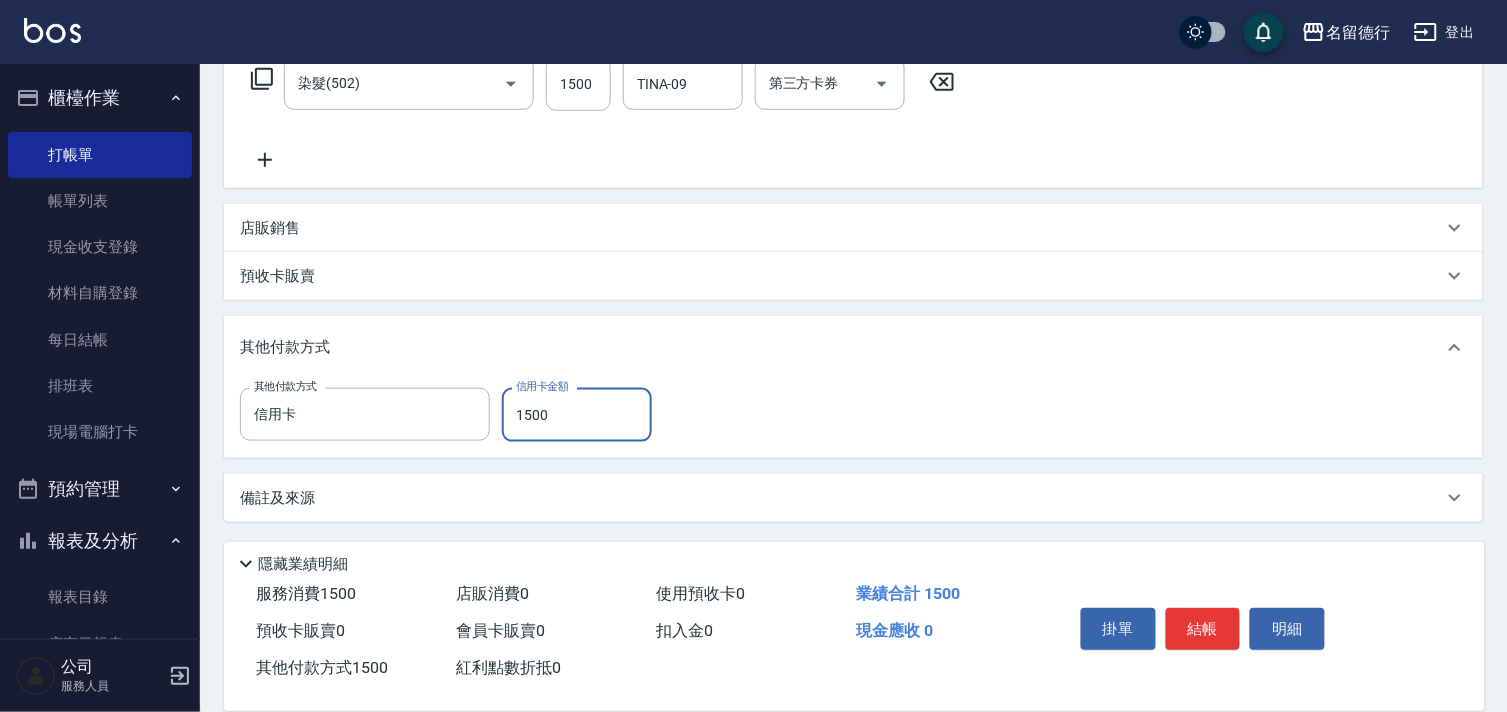 type on "1500" 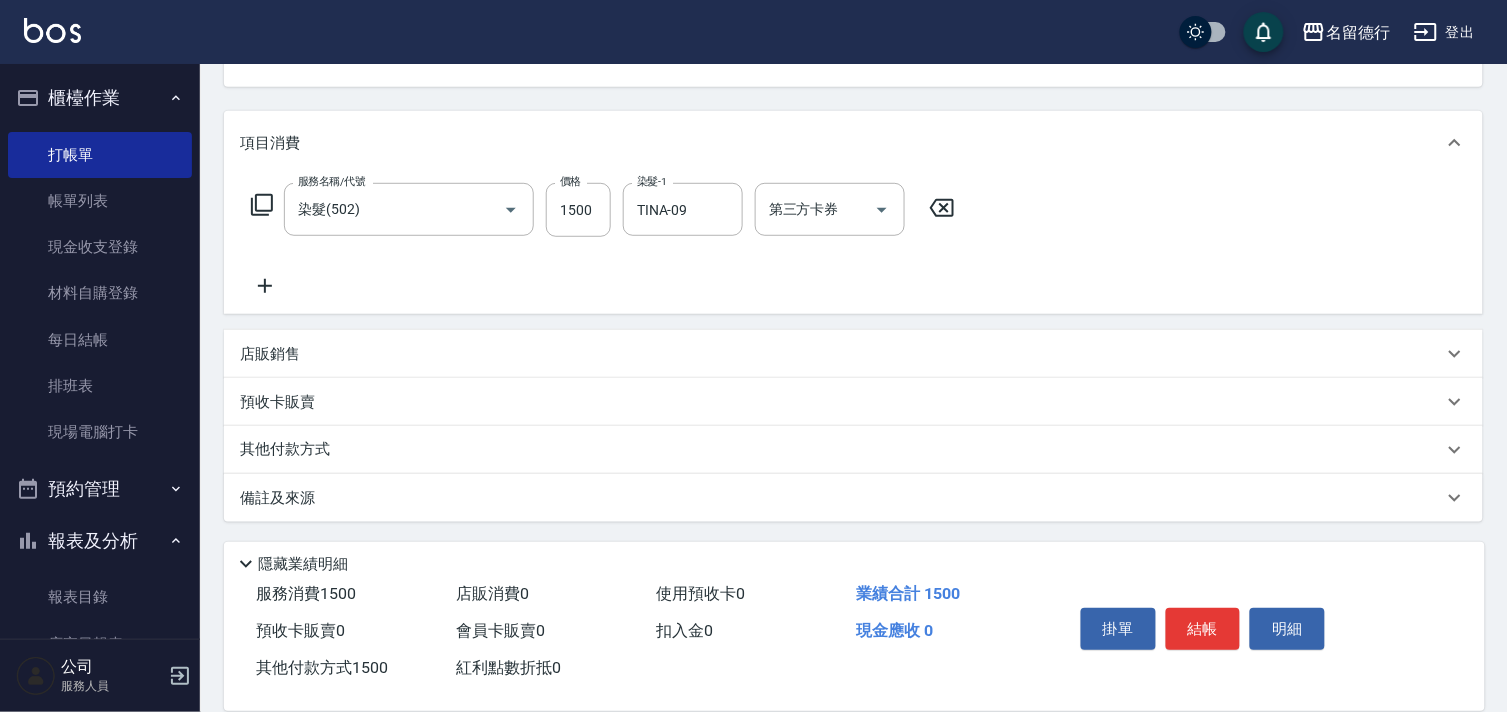 scroll, scrollTop: 216, scrollLeft: 0, axis: vertical 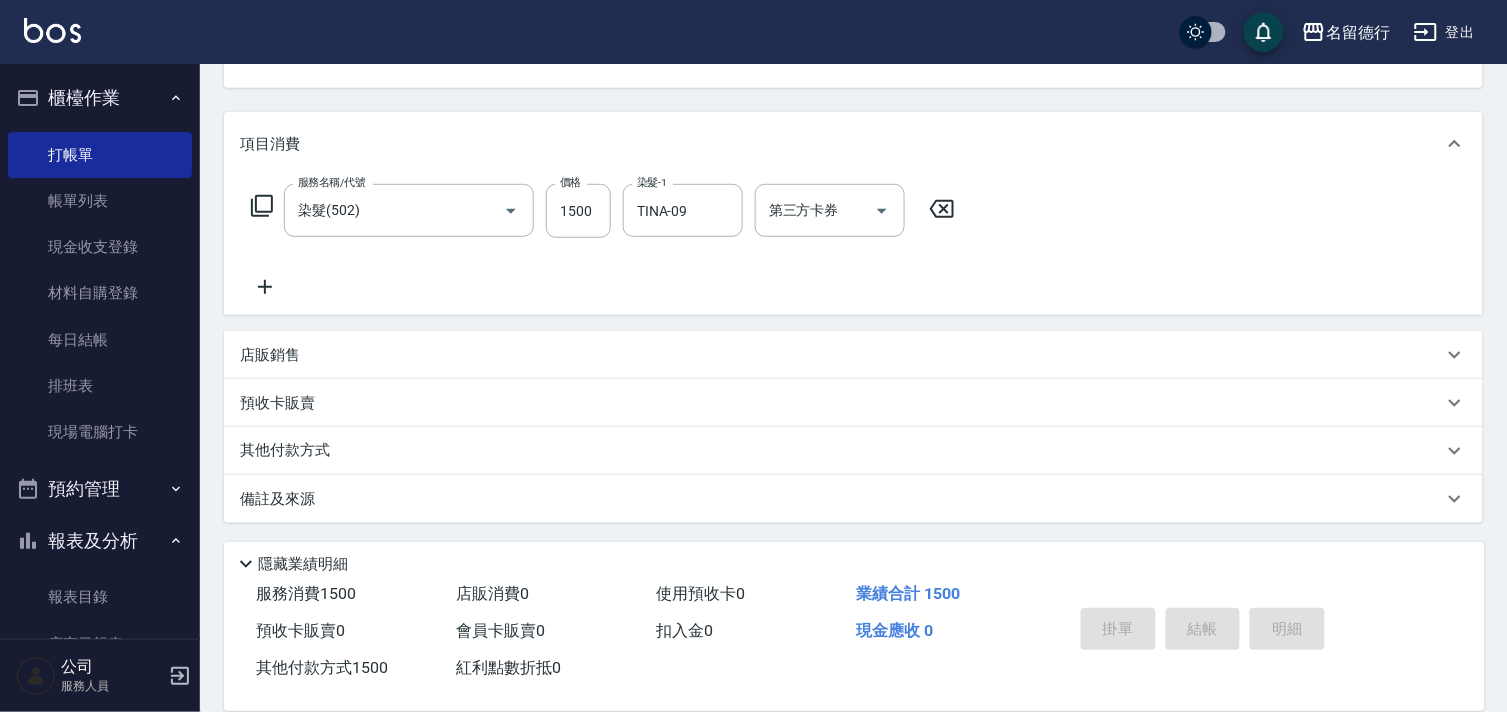 type on "[DATE] [TIME]" 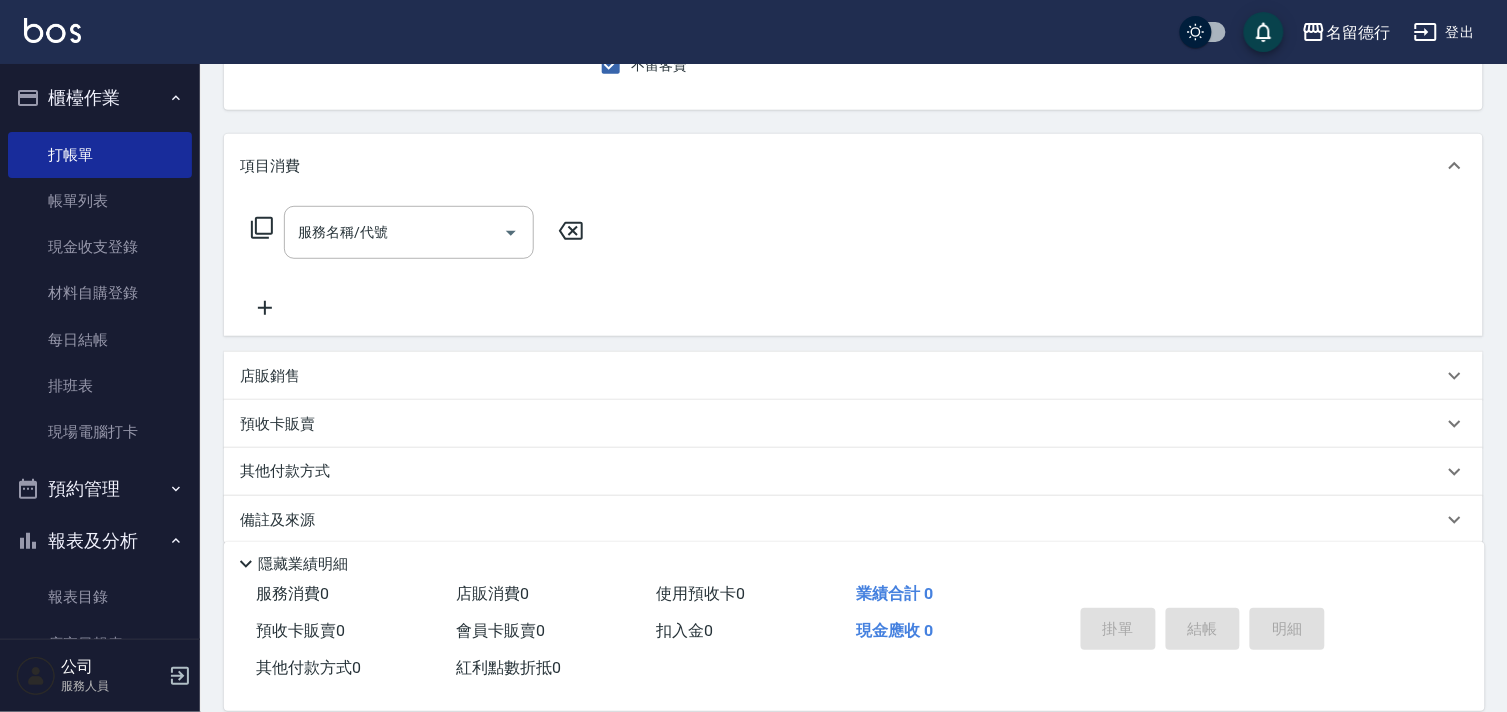 scroll, scrollTop: 0, scrollLeft: 0, axis: both 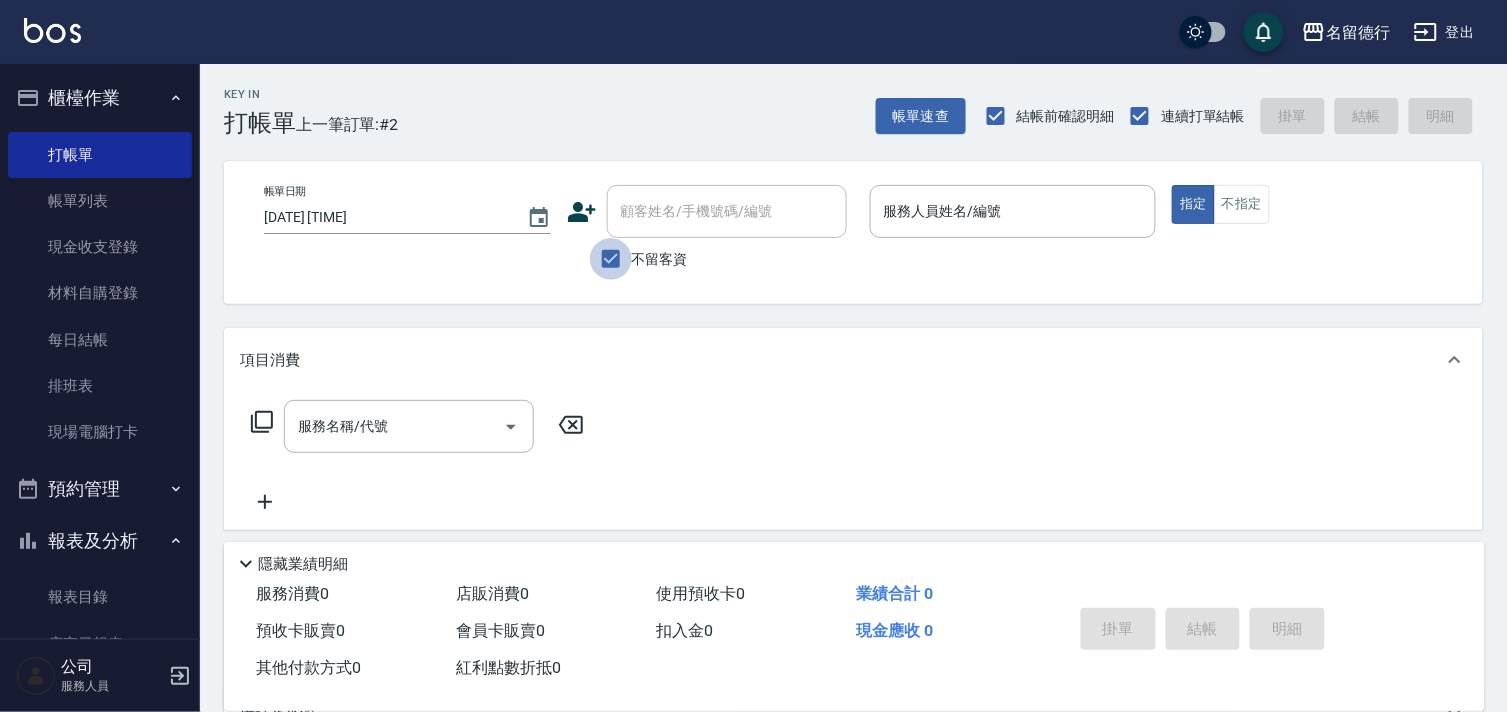 drag, startPoint x: 607, startPoint y: 255, endPoint x: 633, endPoint y: 241, distance: 29.529646 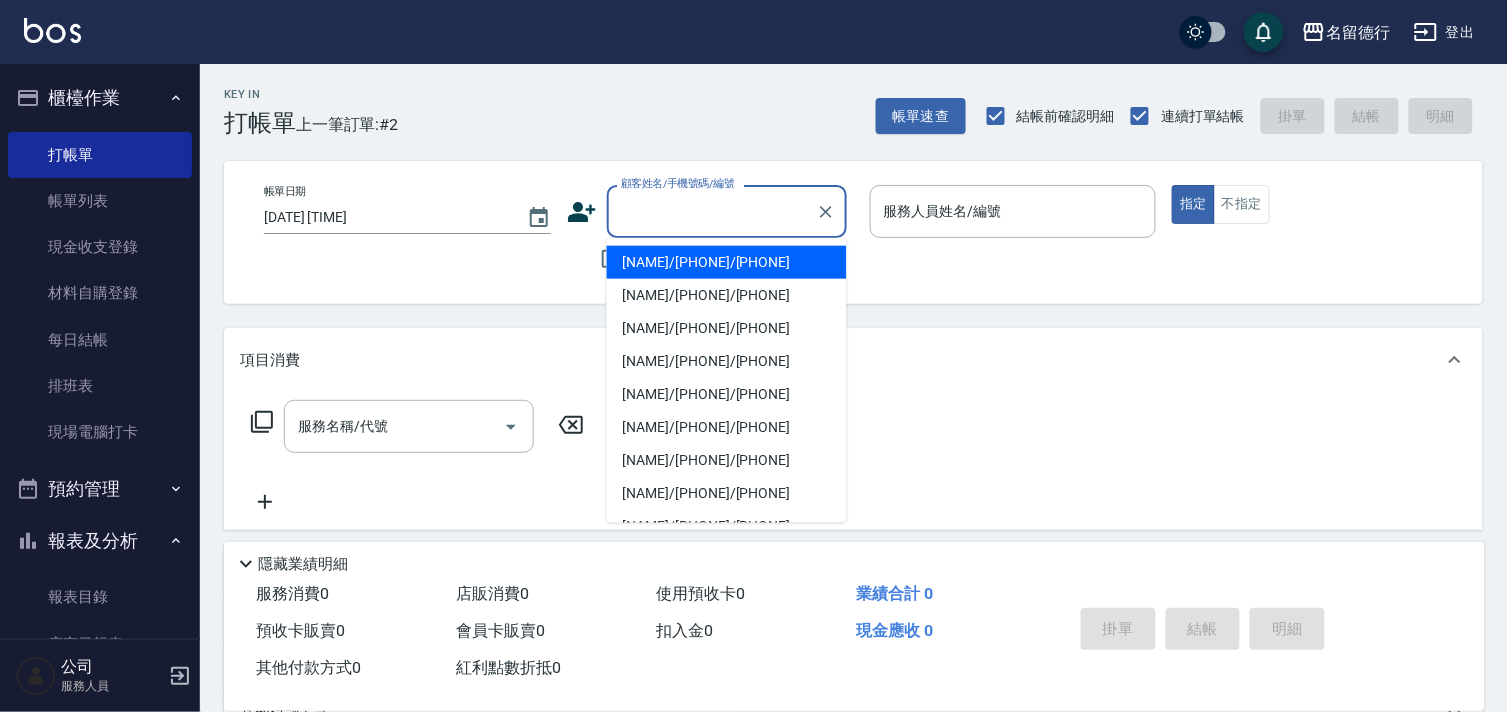 click on "顧客姓名/手機號碼/編號" at bounding box center [712, 211] 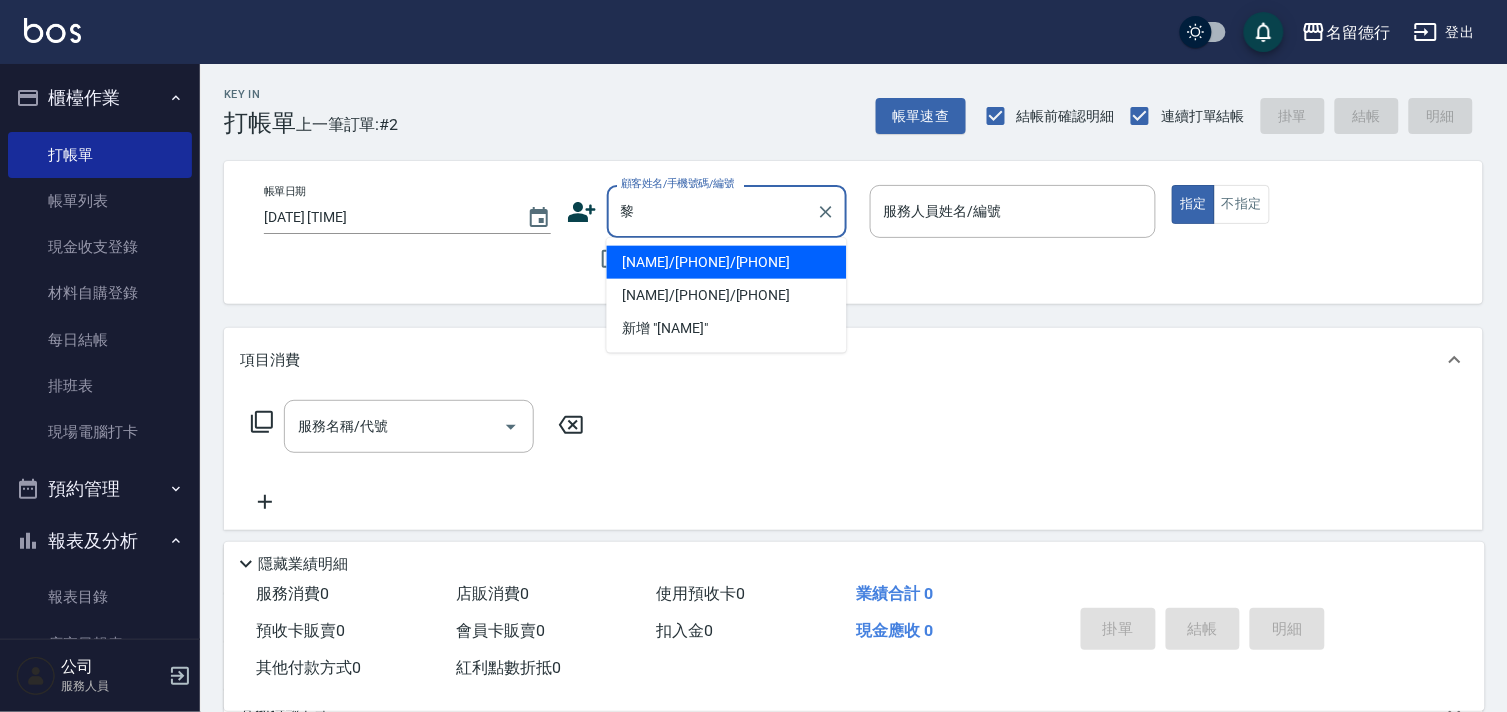 click on "[NAME]/[PHONE]/[PHONE]" at bounding box center [727, 262] 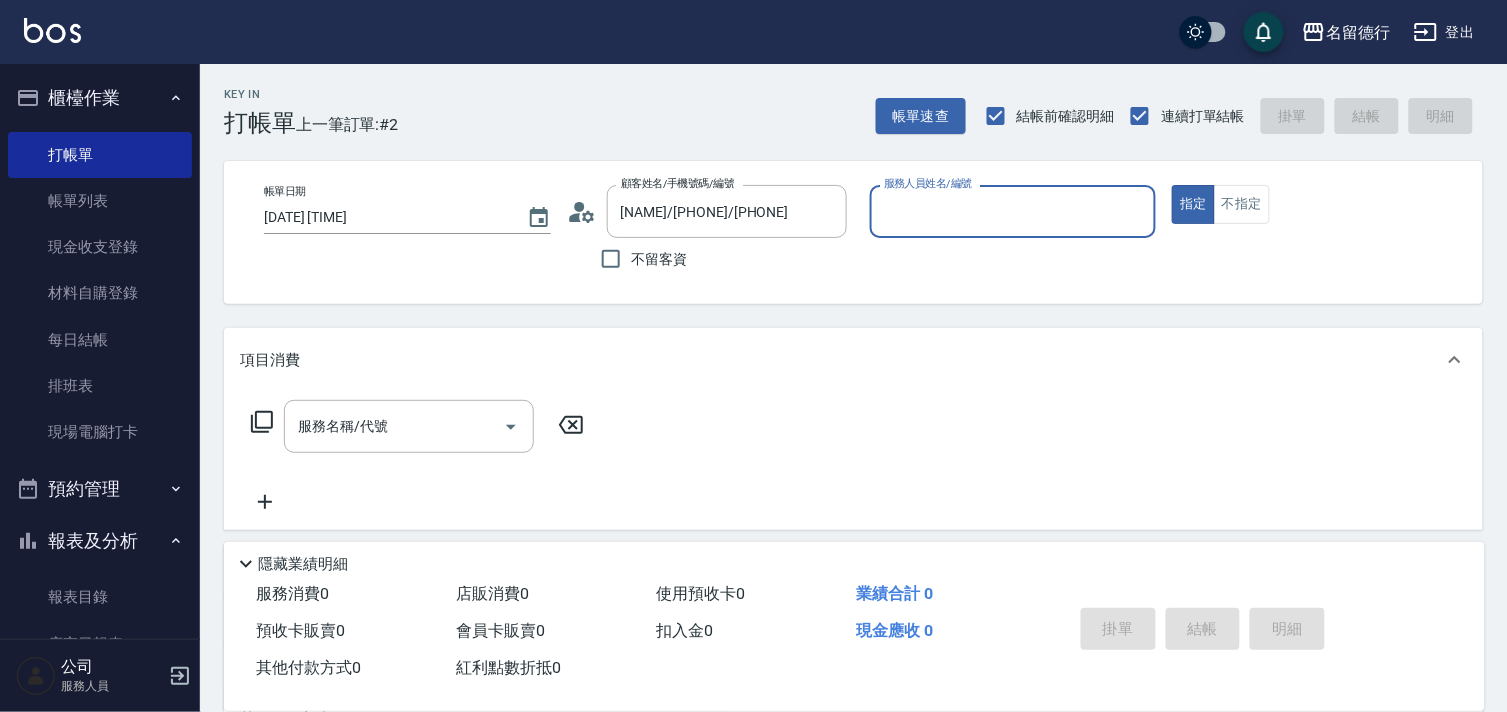 click on "服務人員姓名/編號" at bounding box center (1013, 211) 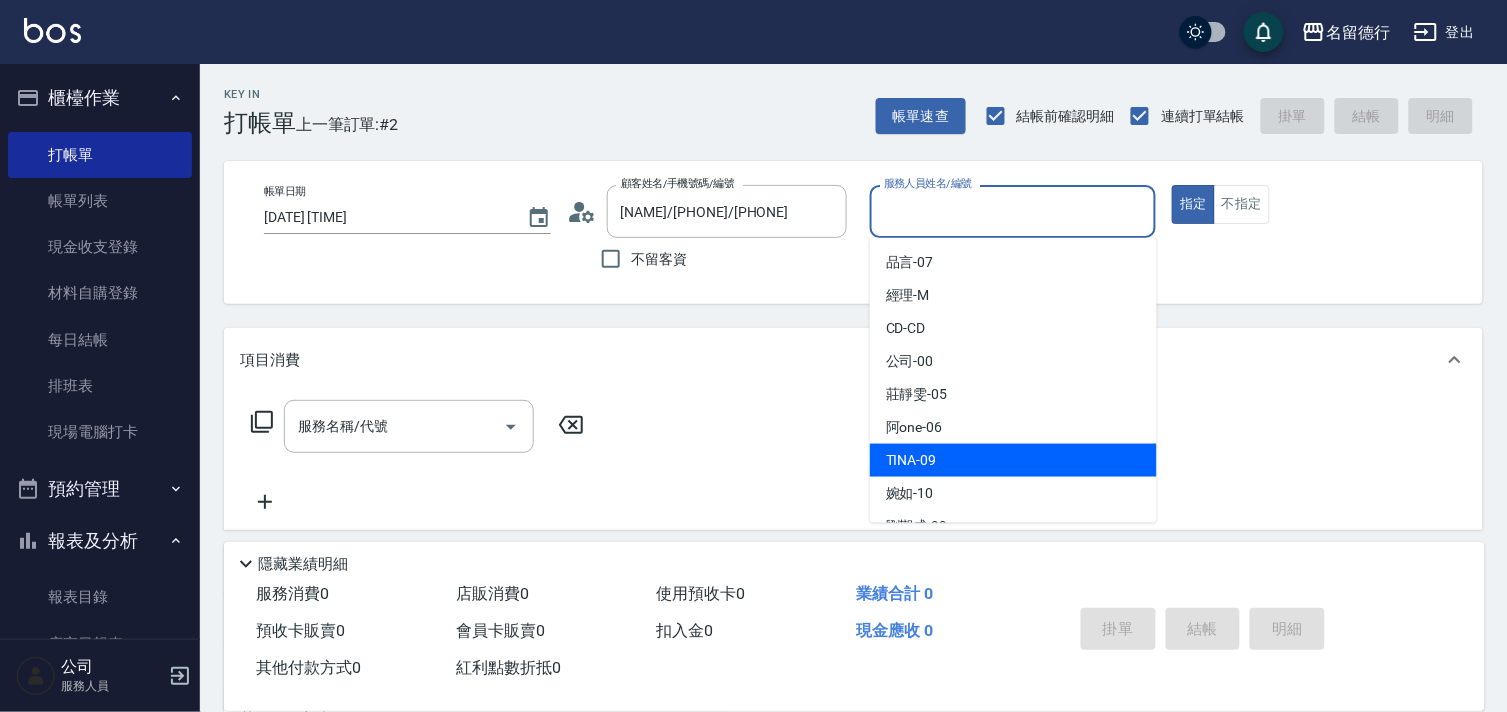 click on "[NAME] -" at bounding box center (911, 460) 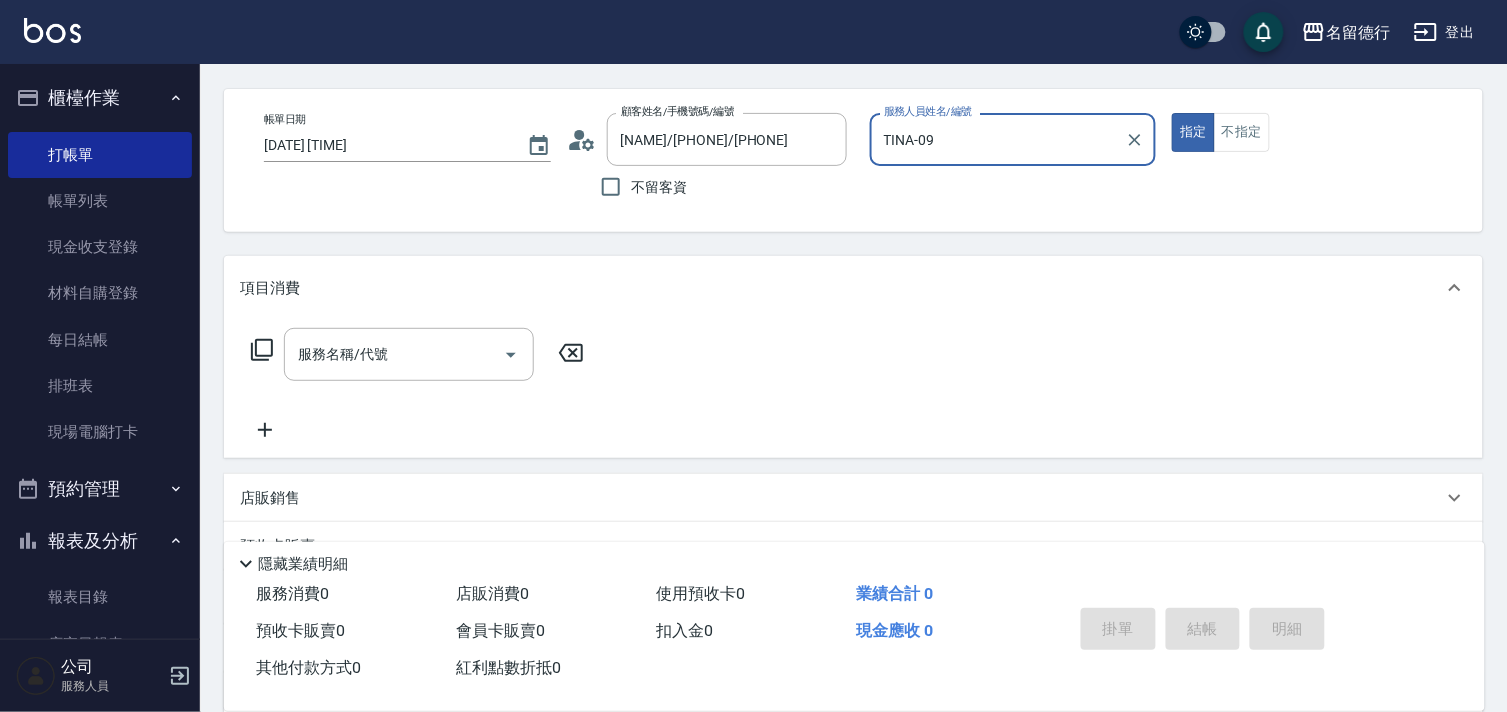 scroll, scrollTop: 111, scrollLeft: 0, axis: vertical 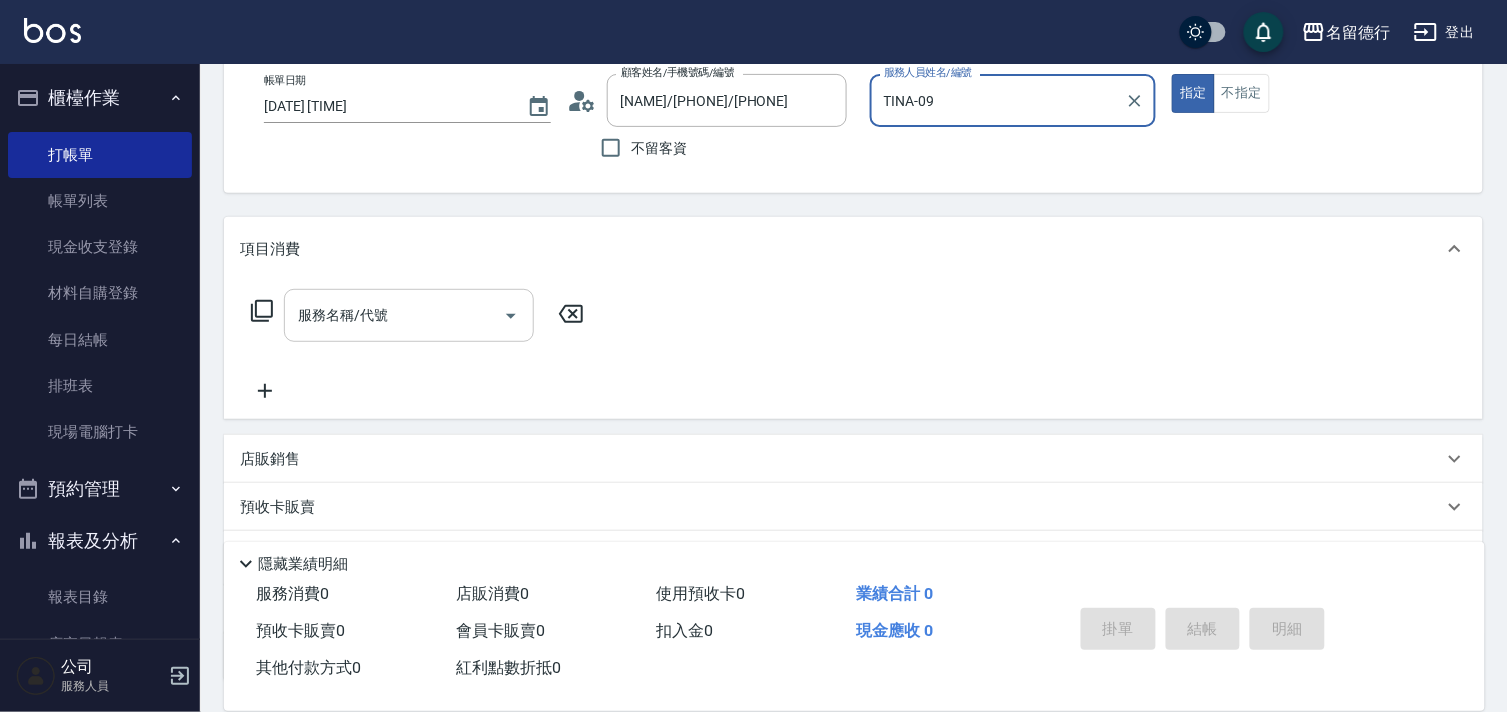 click on "服務名稱/代號" at bounding box center [394, 315] 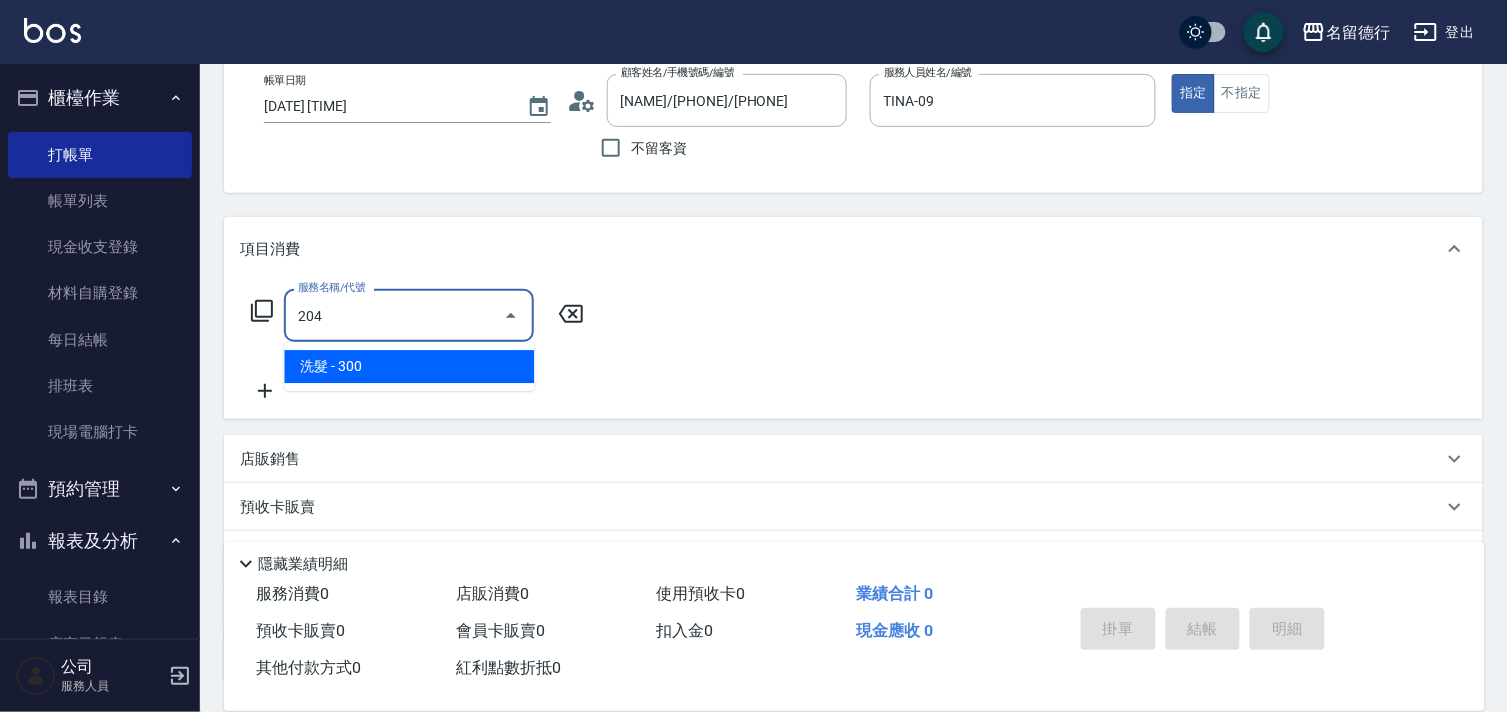 click on "洗髮 - 300" at bounding box center [409, 366] 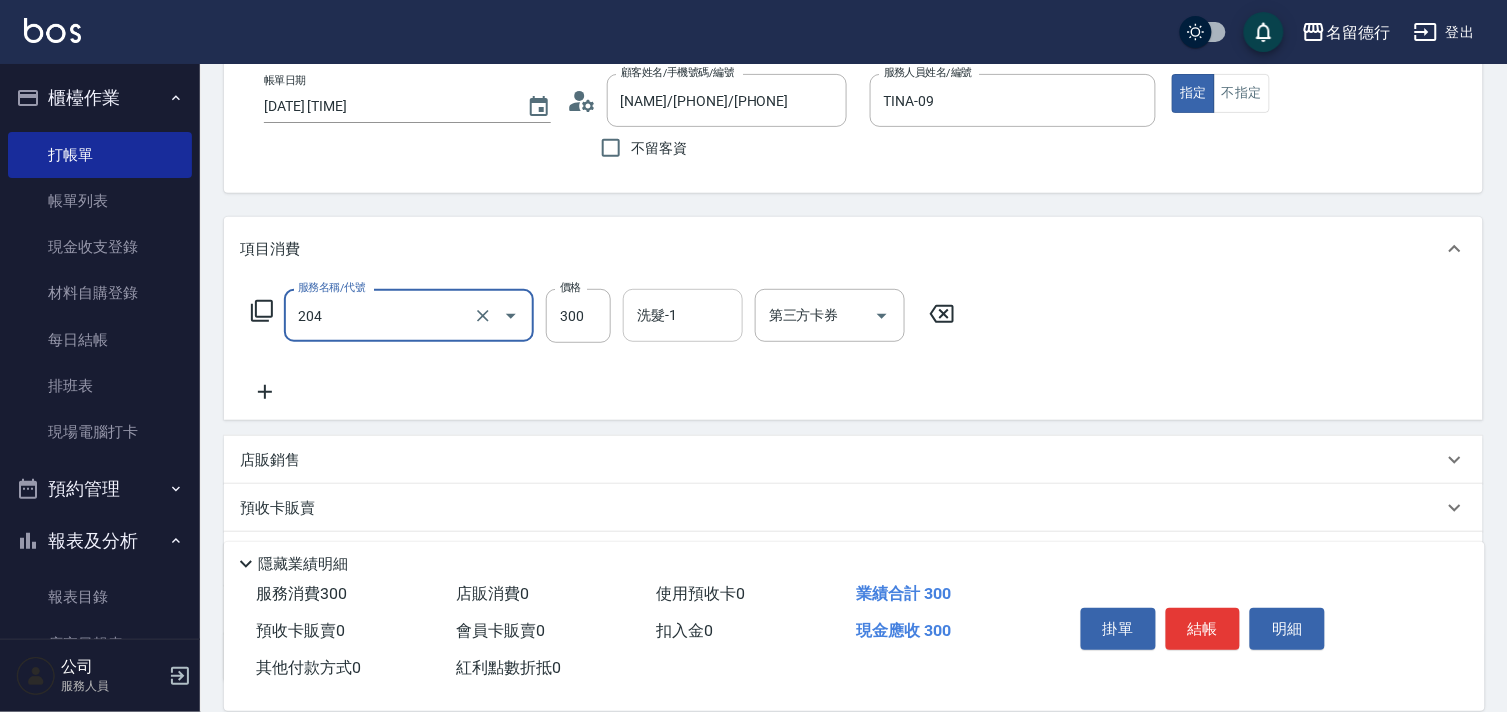 type on "洗髮(204)" 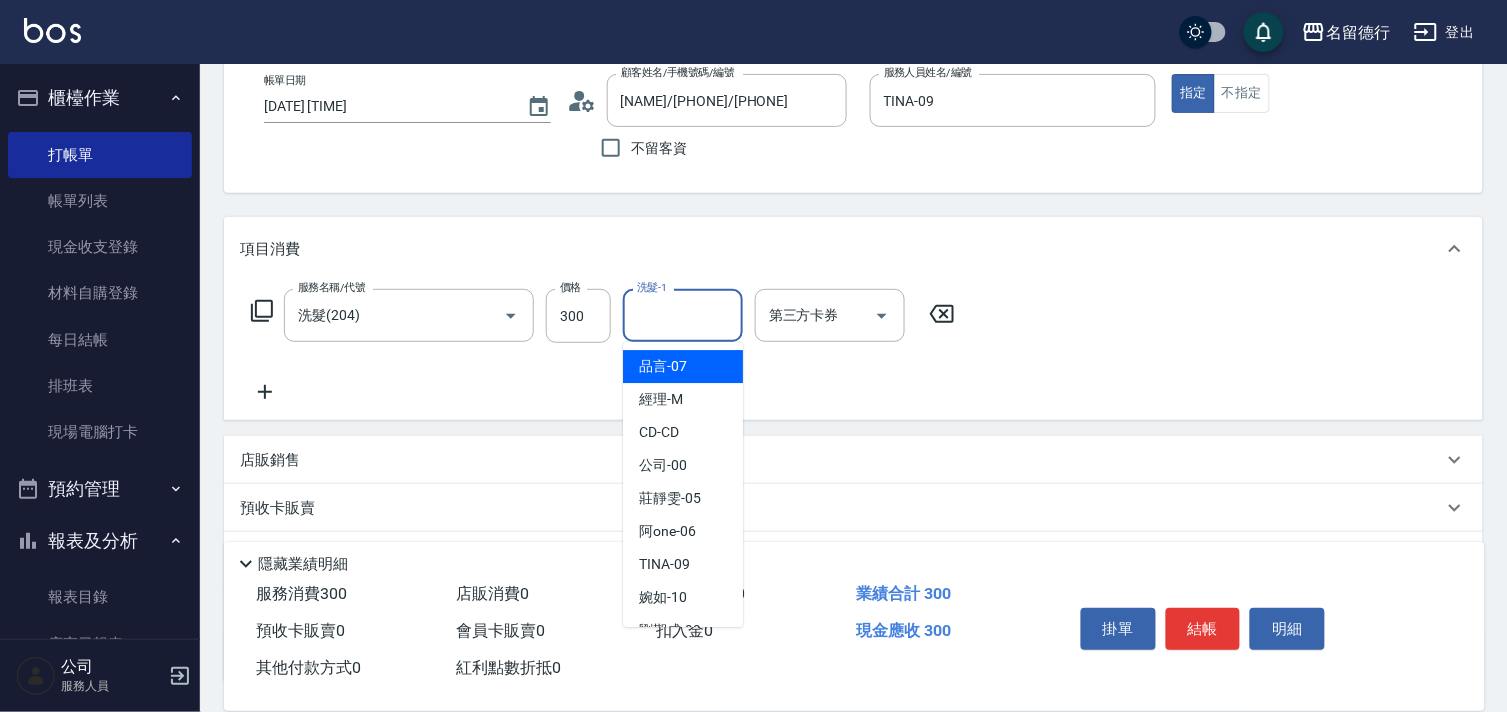 click on "洗髮-1" at bounding box center [683, 315] 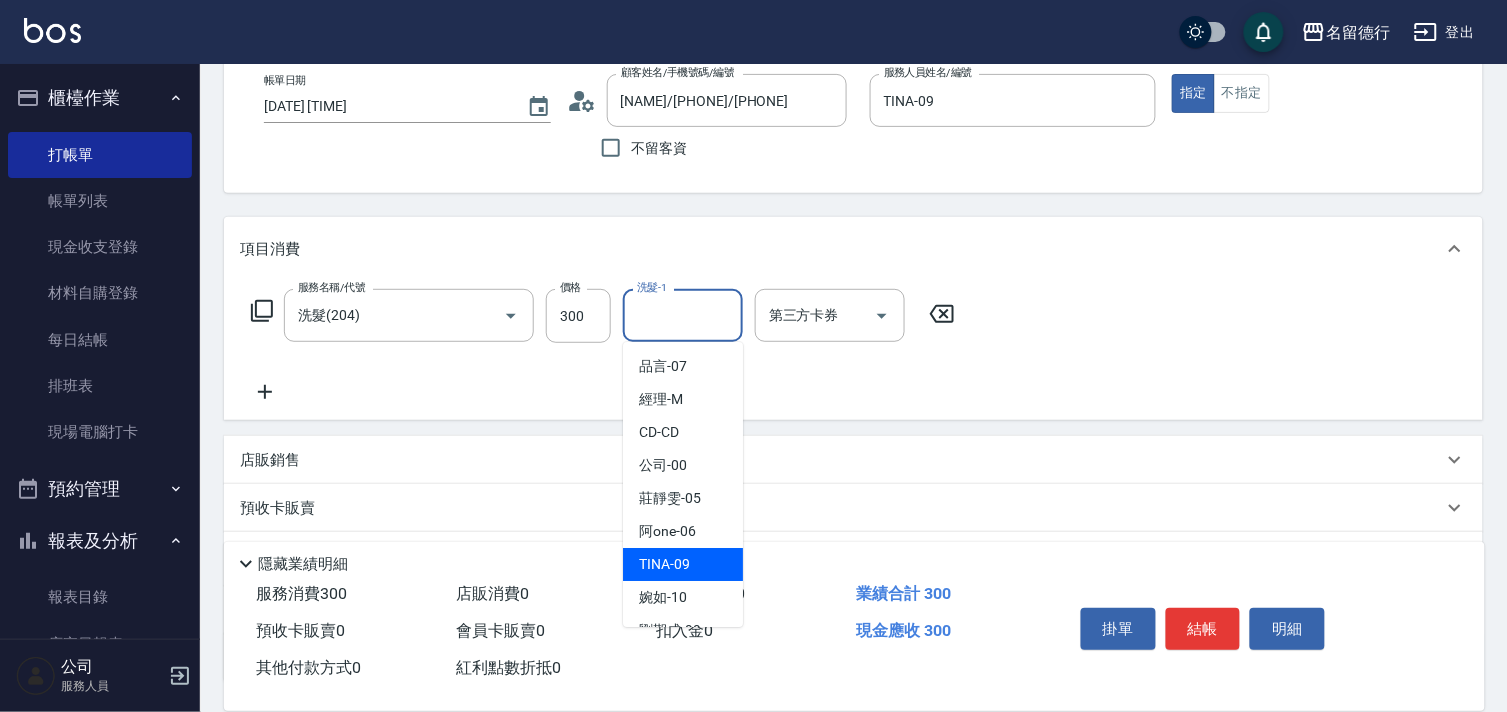 click on "[NAME] -" at bounding box center [664, 564] 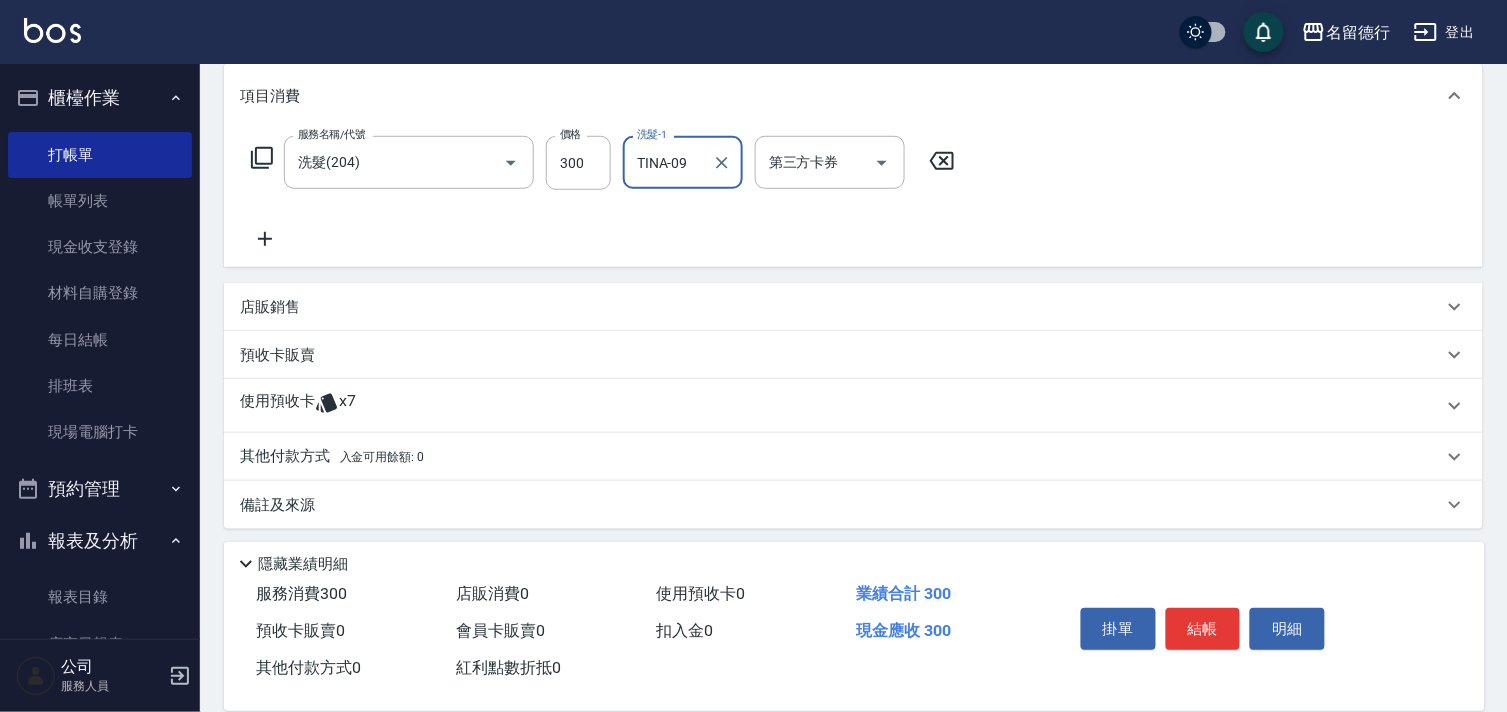 scroll, scrollTop: 270, scrollLeft: 0, axis: vertical 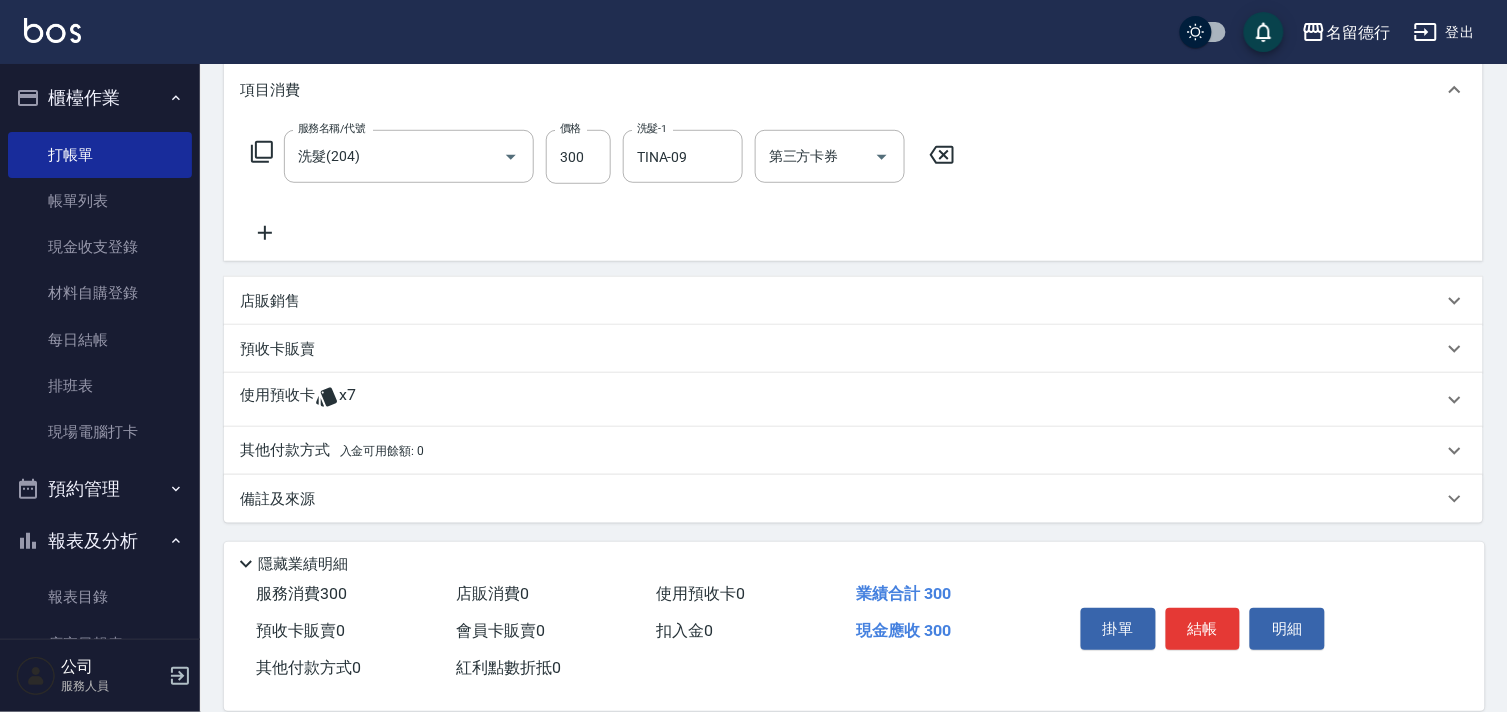 click on "使用預收卡" at bounding box center (277, 400) 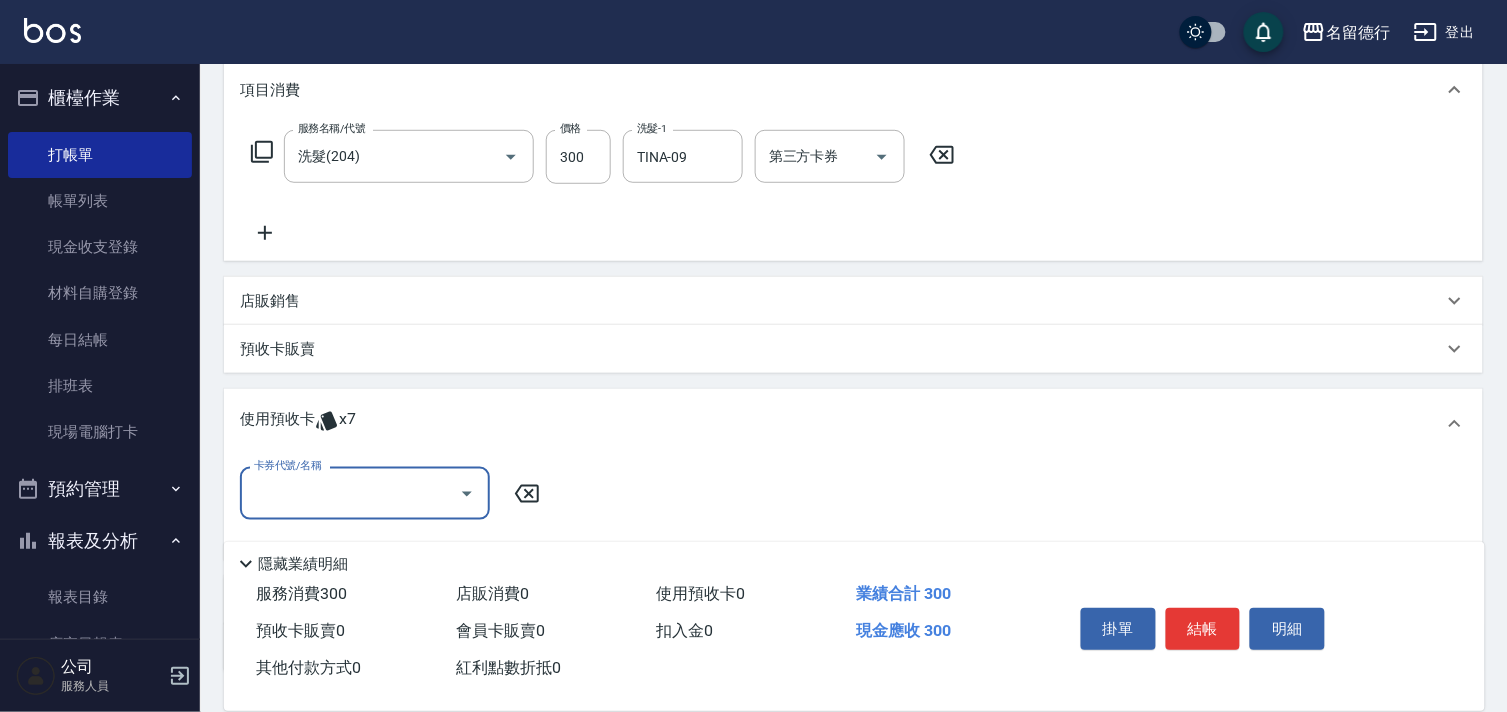 scroll, scrollTop: 1, scrollLeft: 0, axis: vertical 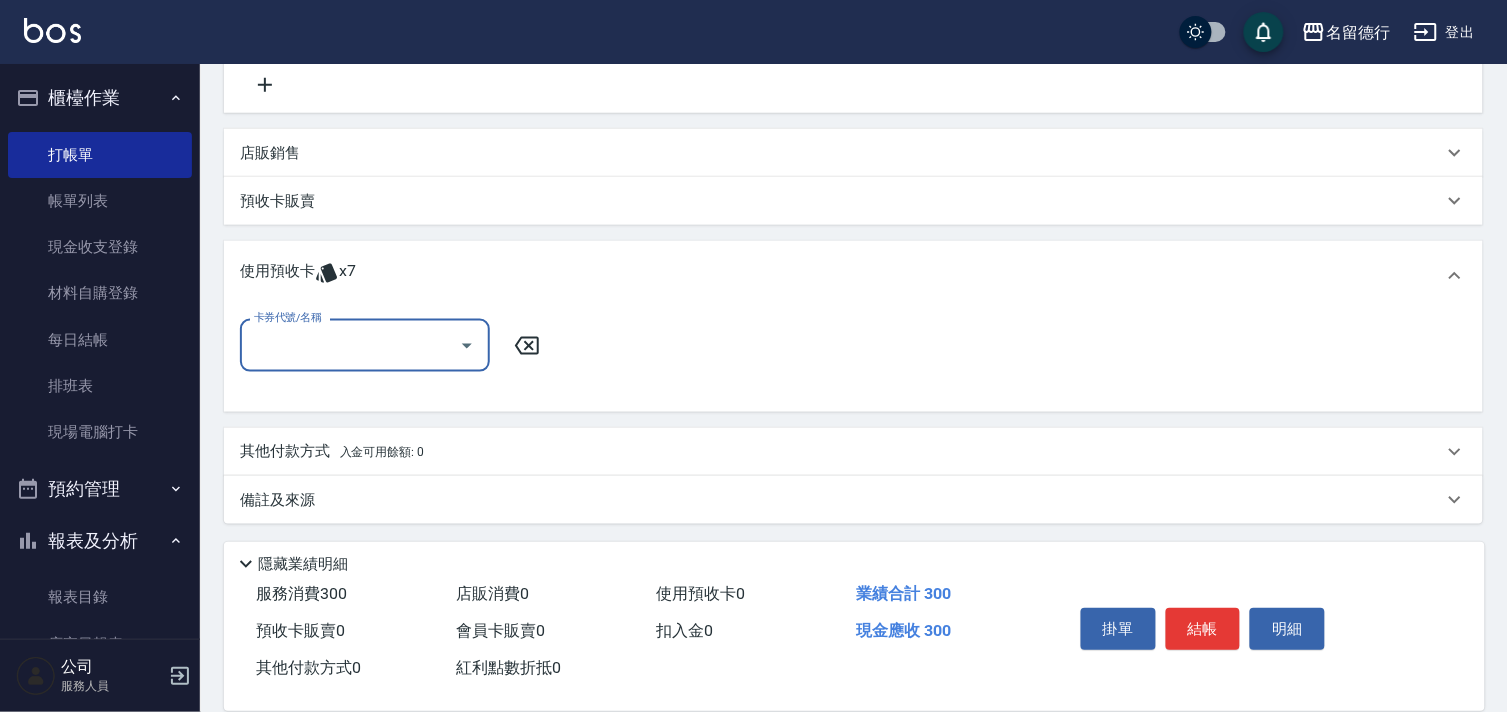click on "卡券代號/名稱" at bounding box center [350, 345] 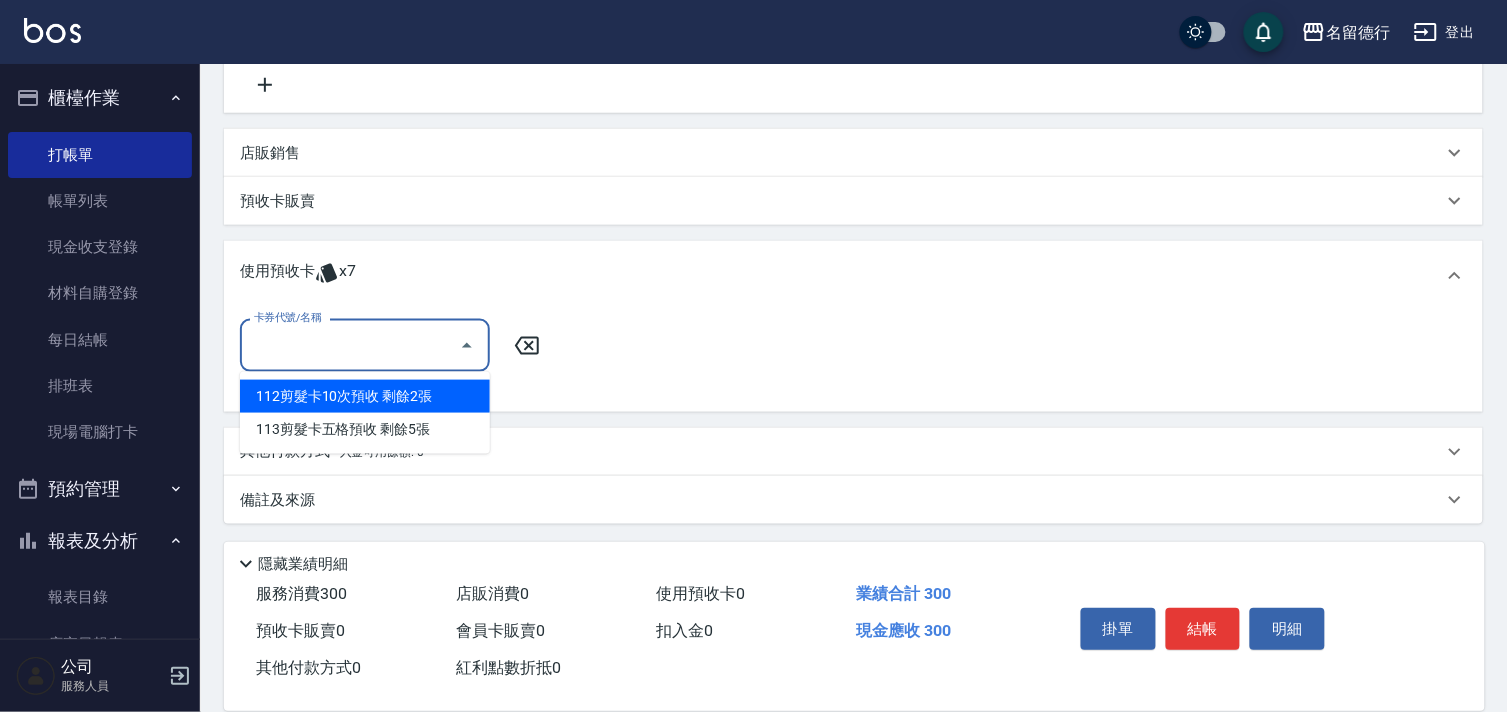 click on "112剪髮卡10次預收 剩餘2張" at bounding box center [365, 396] 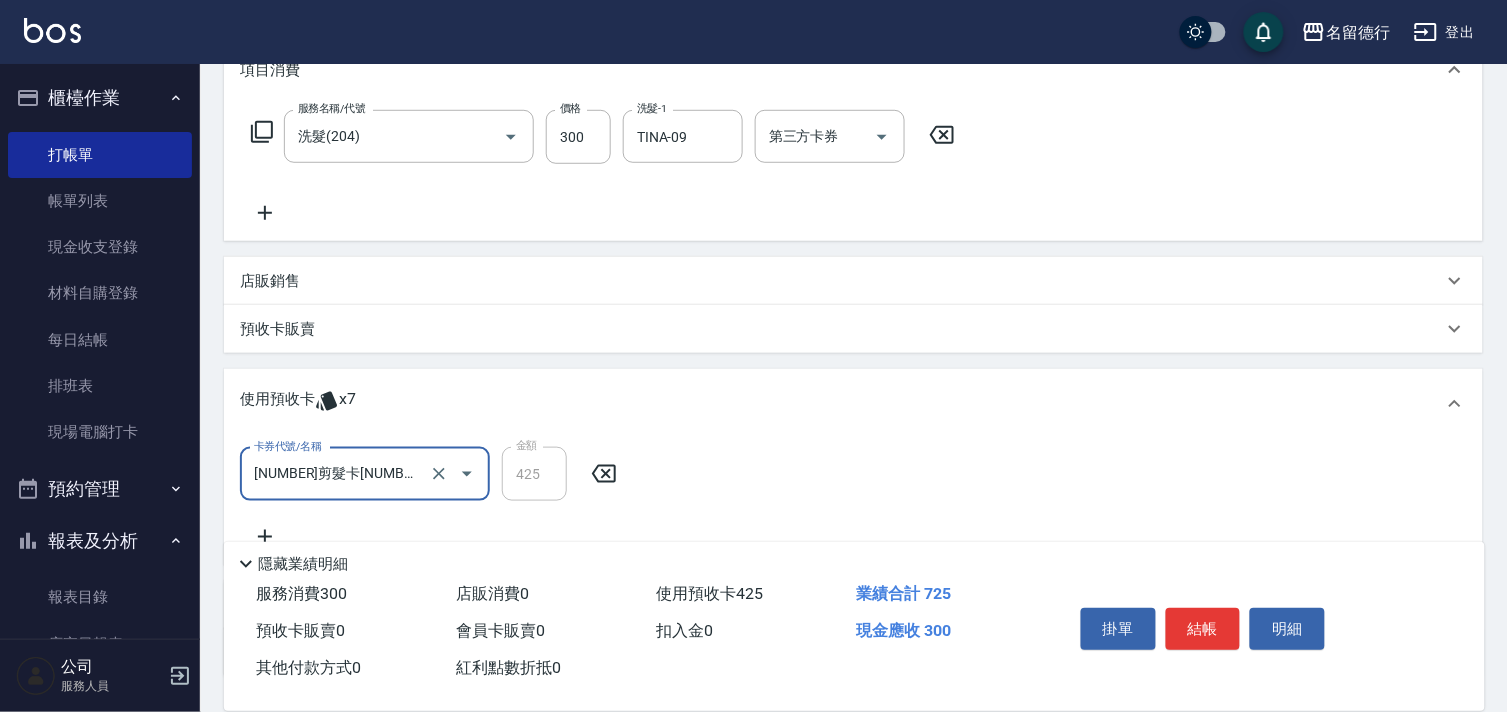 scroll, scrollTop: 0, scrollLeft: 0, axis: both 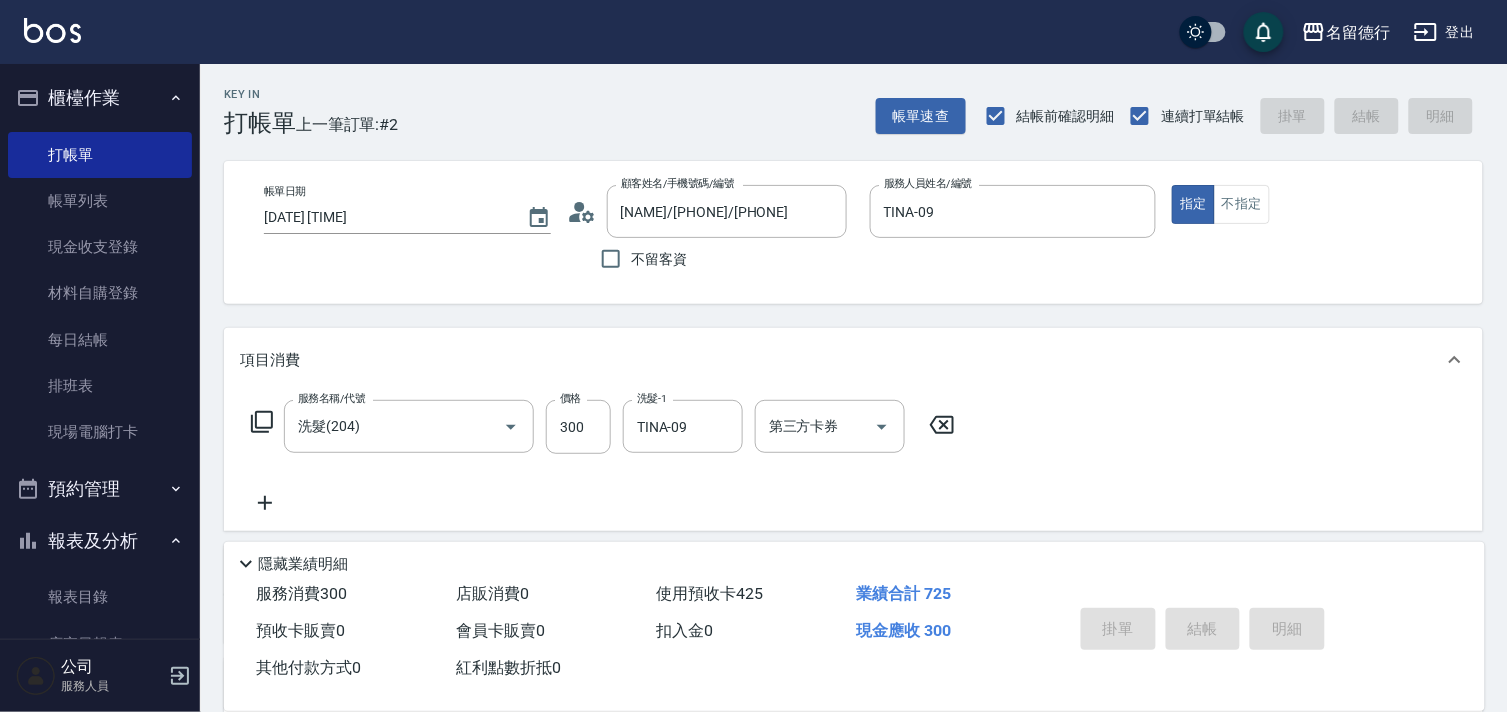 type on "[DATE] [TIME]" 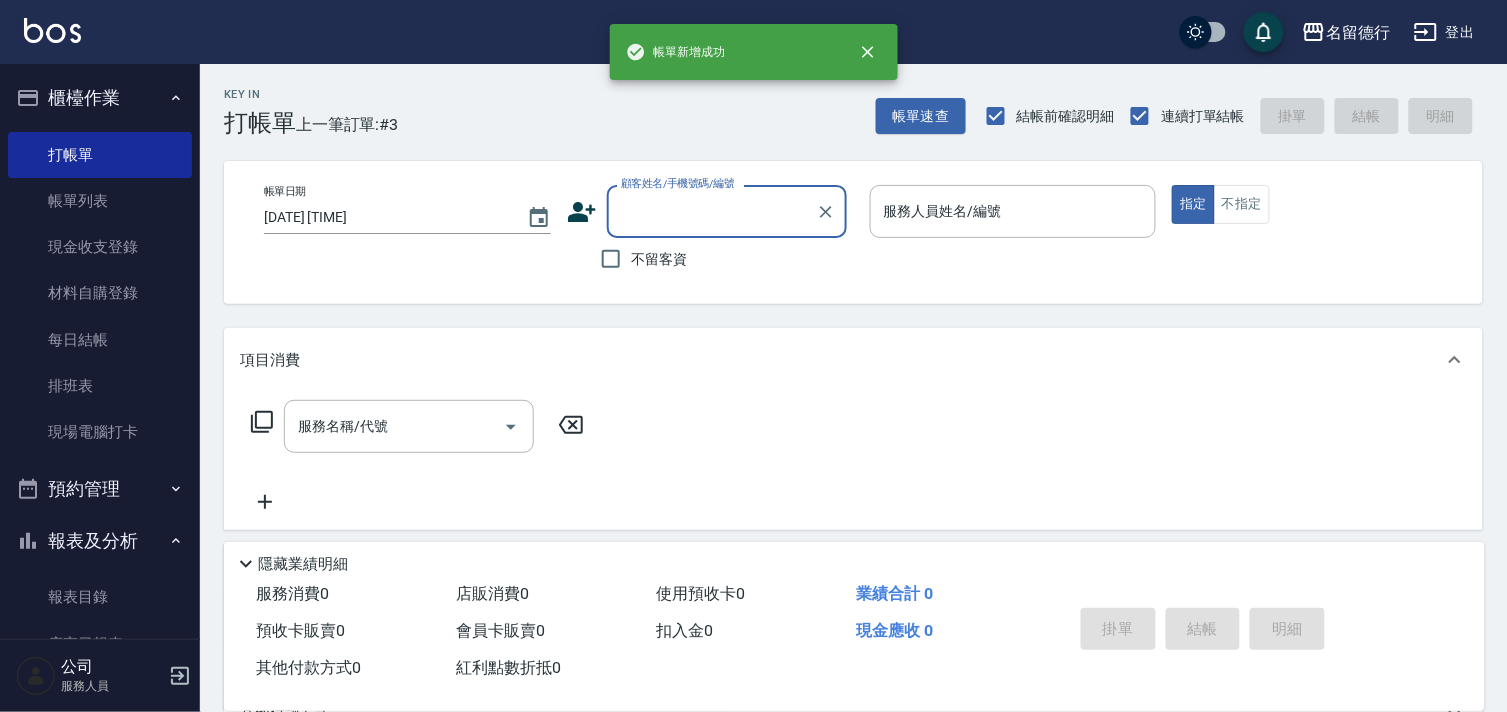 scroll, scrollTop: 0, scrollLeft: 0, axis: both 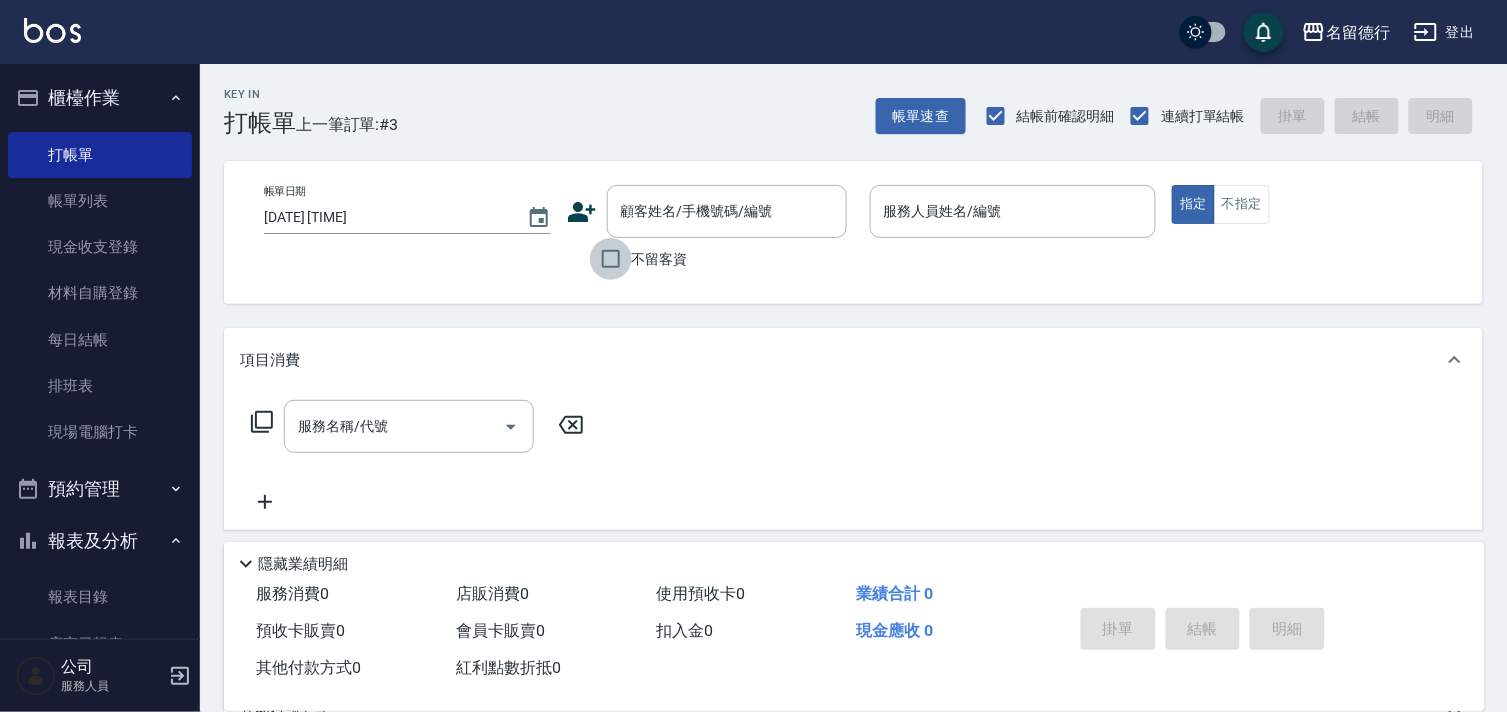 click on "不留客資" at bounding box center (611, 259) 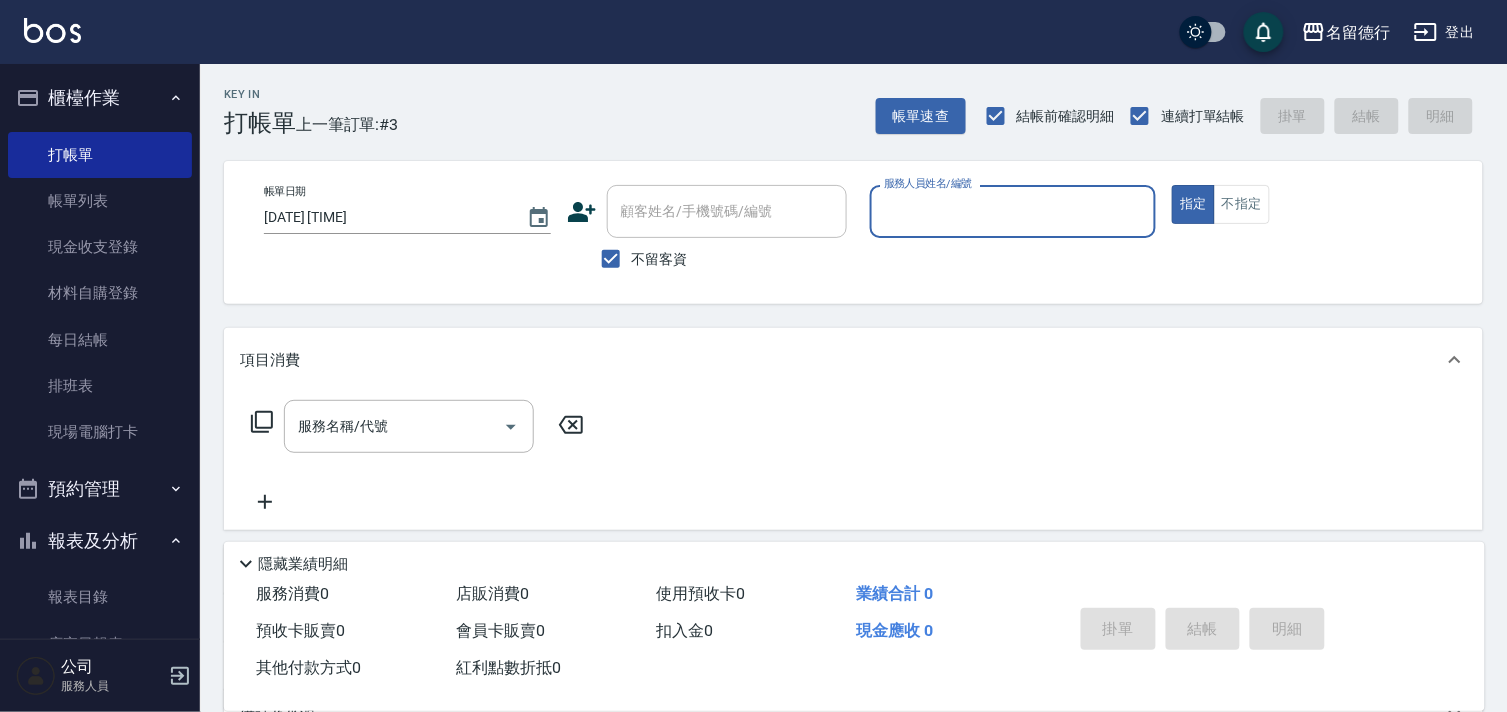 click on "服務人員姓名/編號" at bounding box center [1013, 211] 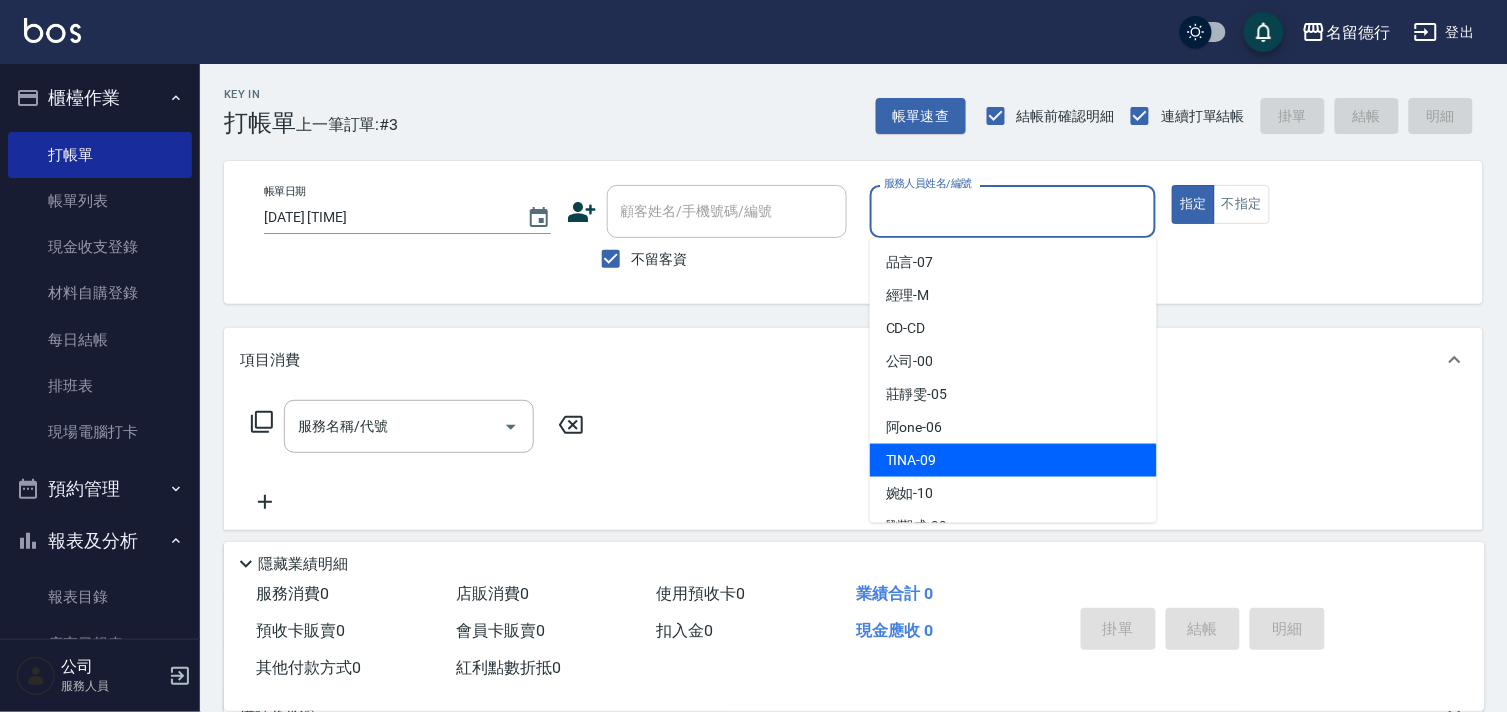 click on "[NAME] -" at bounding box center [911, 460] 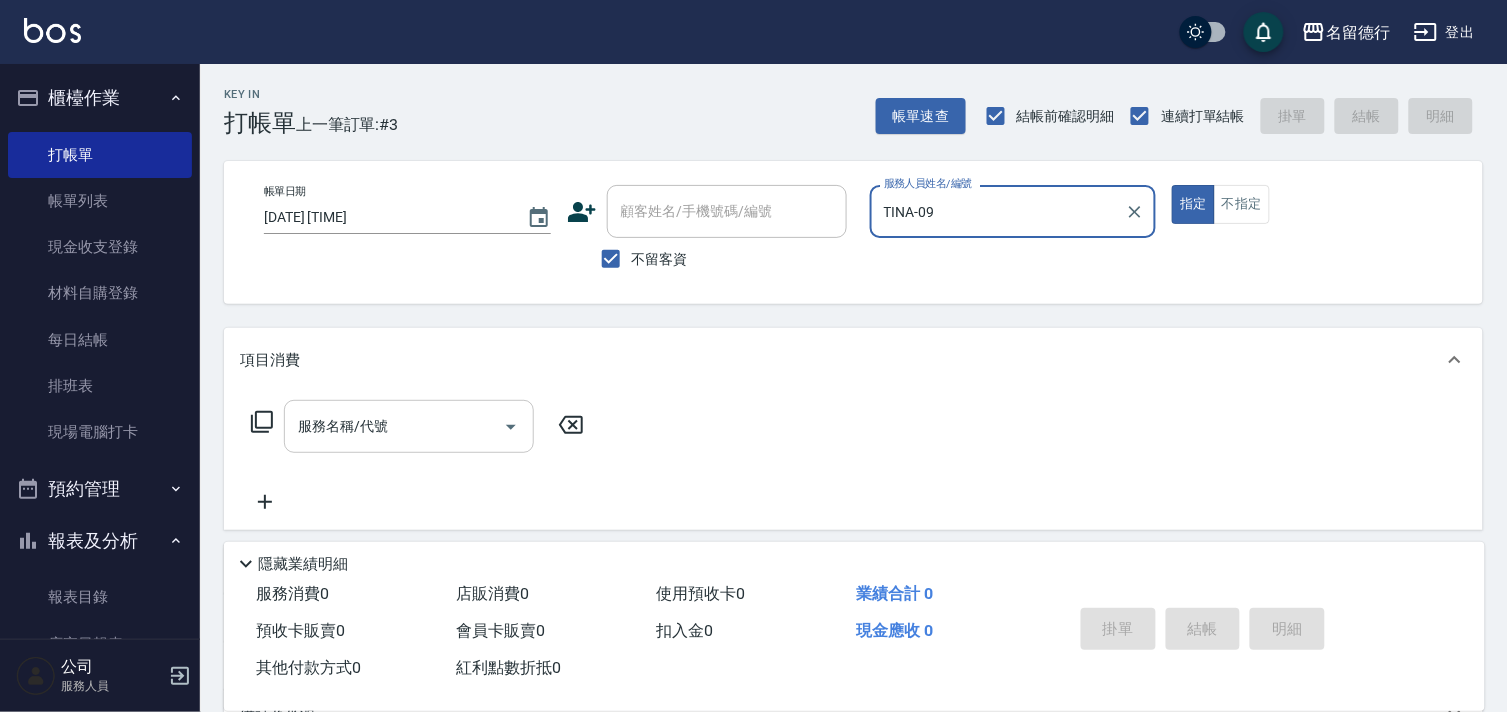 click on "服務名稱/代號" at bounding box center (394, 426) 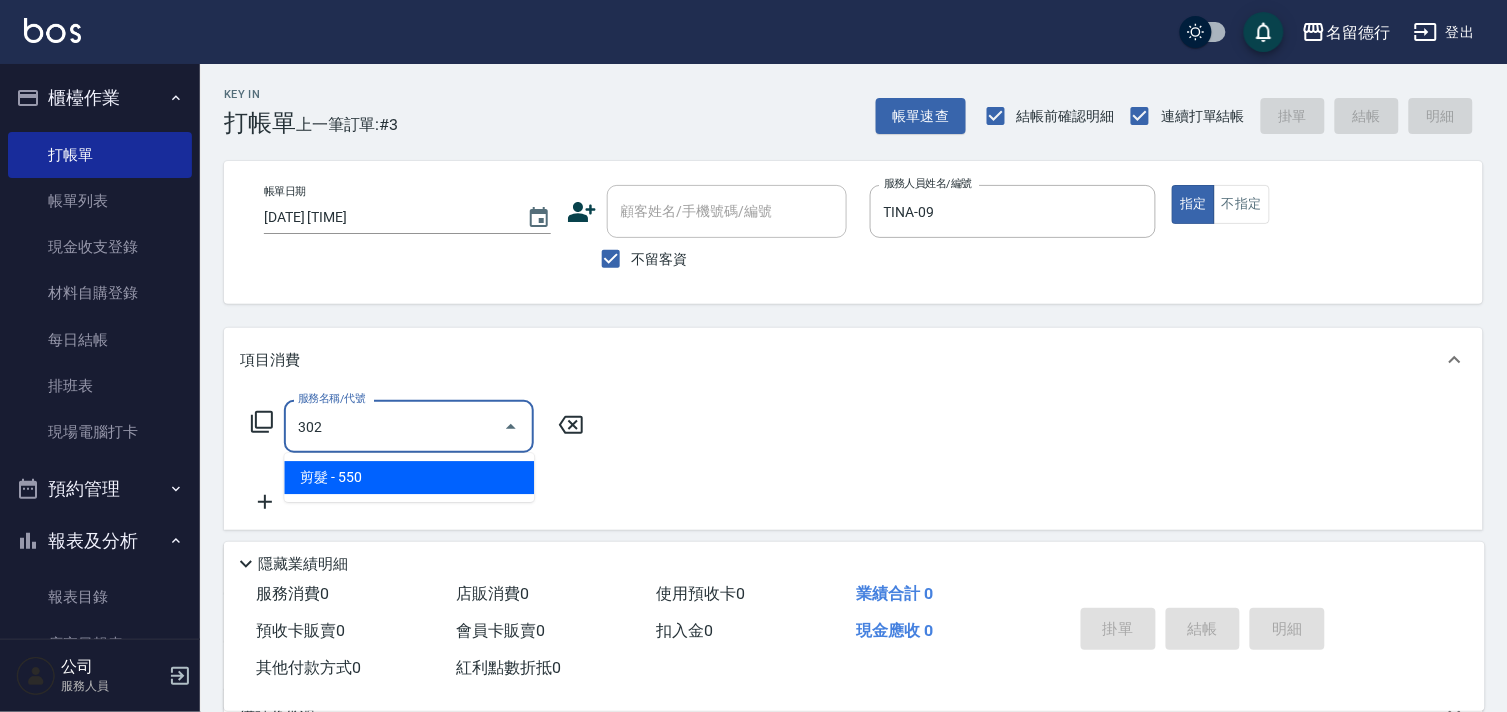 drag, startPoint x: 363, startPoint y: 468, endPoint x: 374, endPoint y: 476, distance: 13.601471 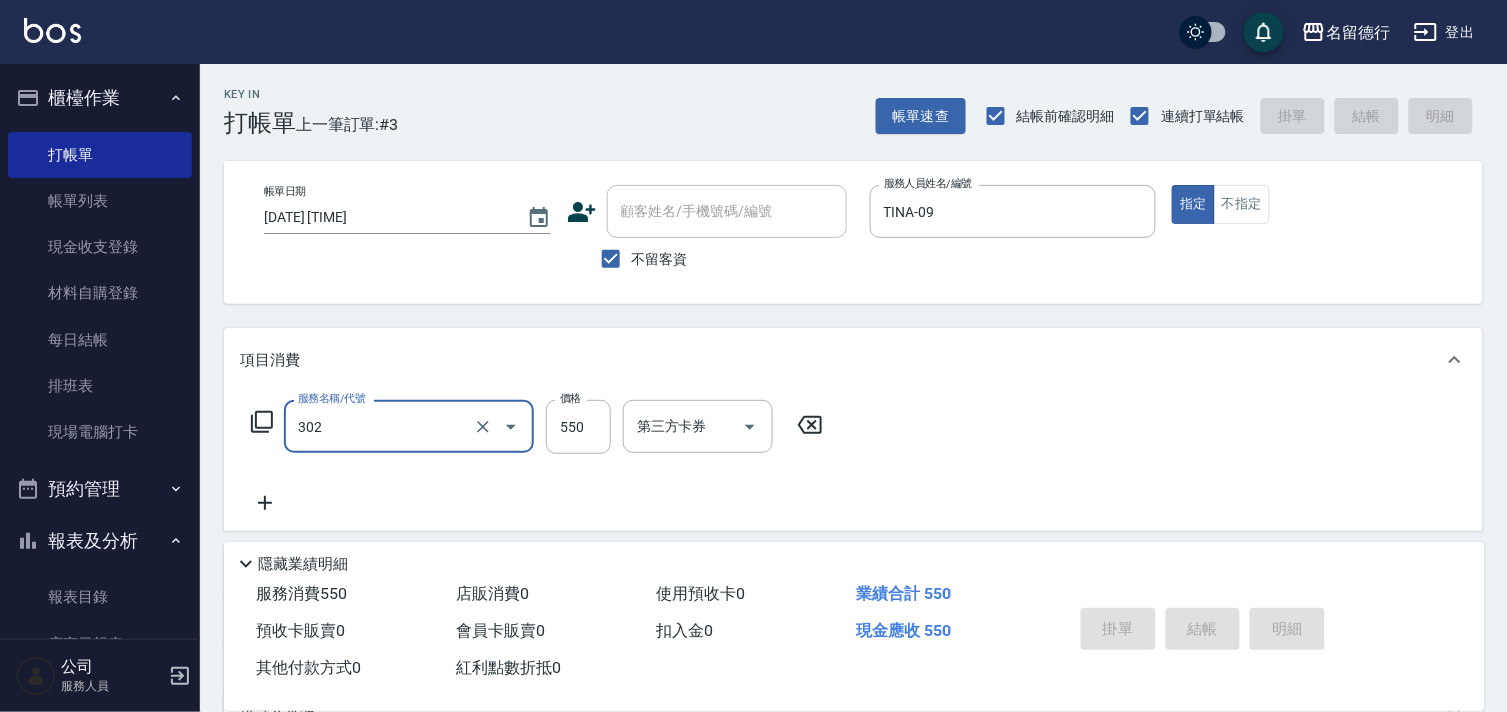 type on "302" 